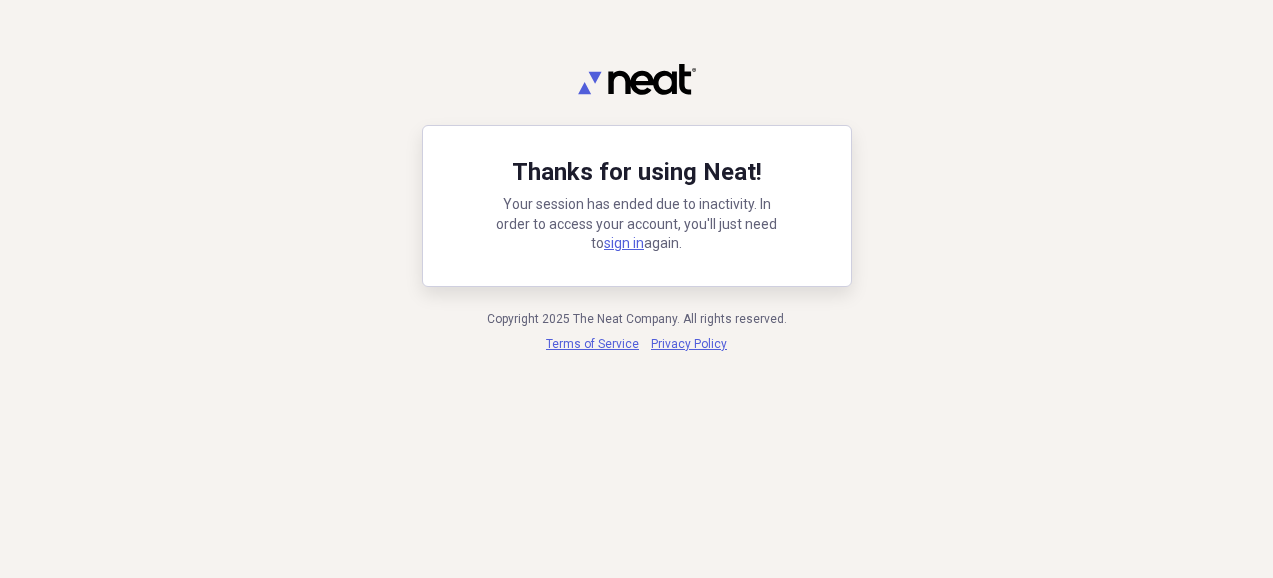 scroll, scrollTop: 0, scrollLeft: 0, axis: both 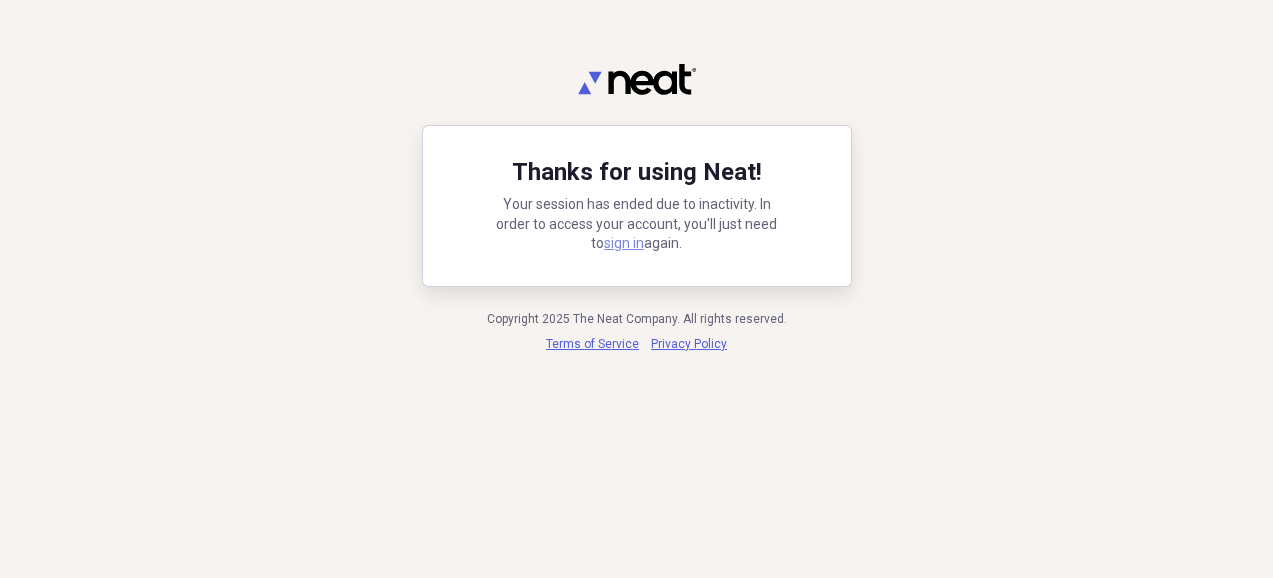 click on "sign in" at bounding box center (624, 243) 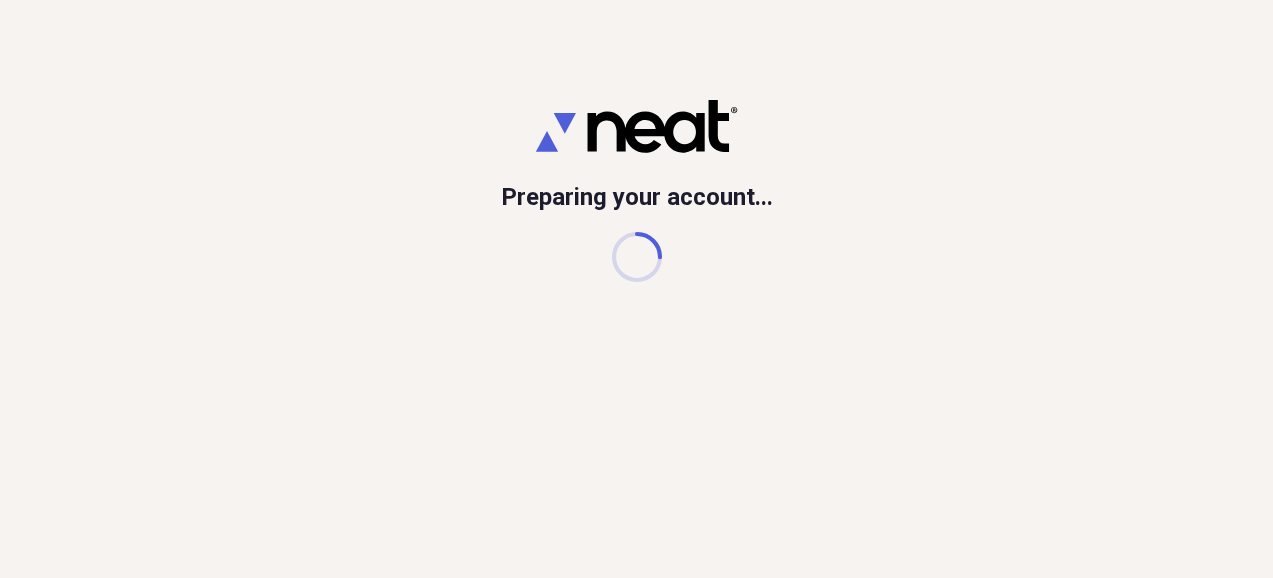 scroll, scrollTop: 0, scrollLeft: 0, axis: both 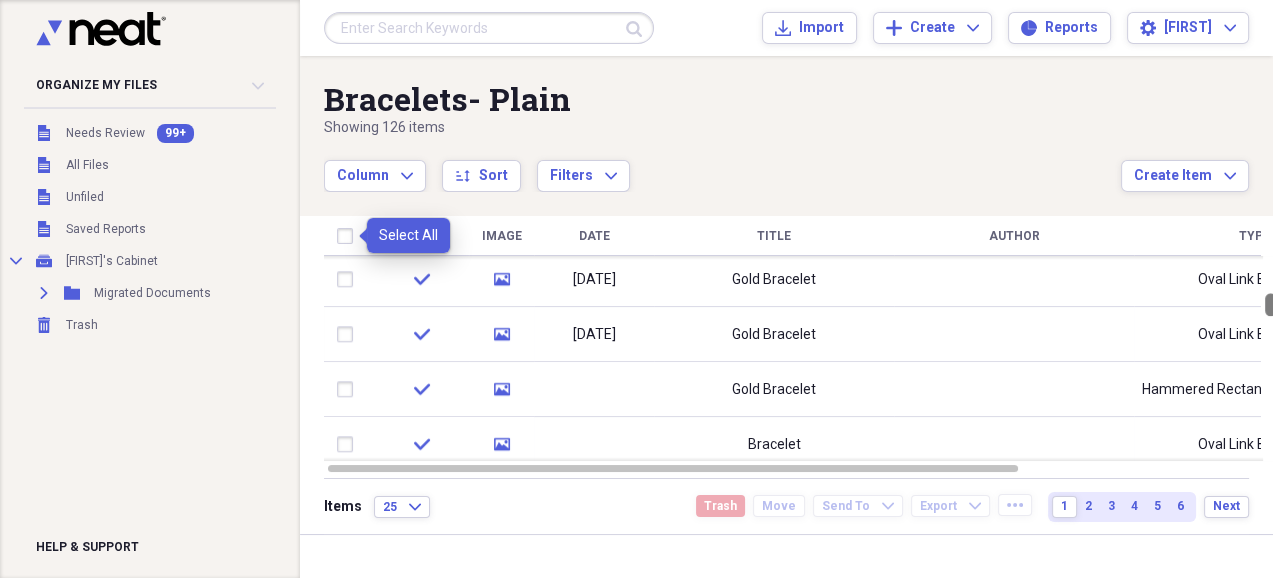 click at bounding box center [1270, 304] 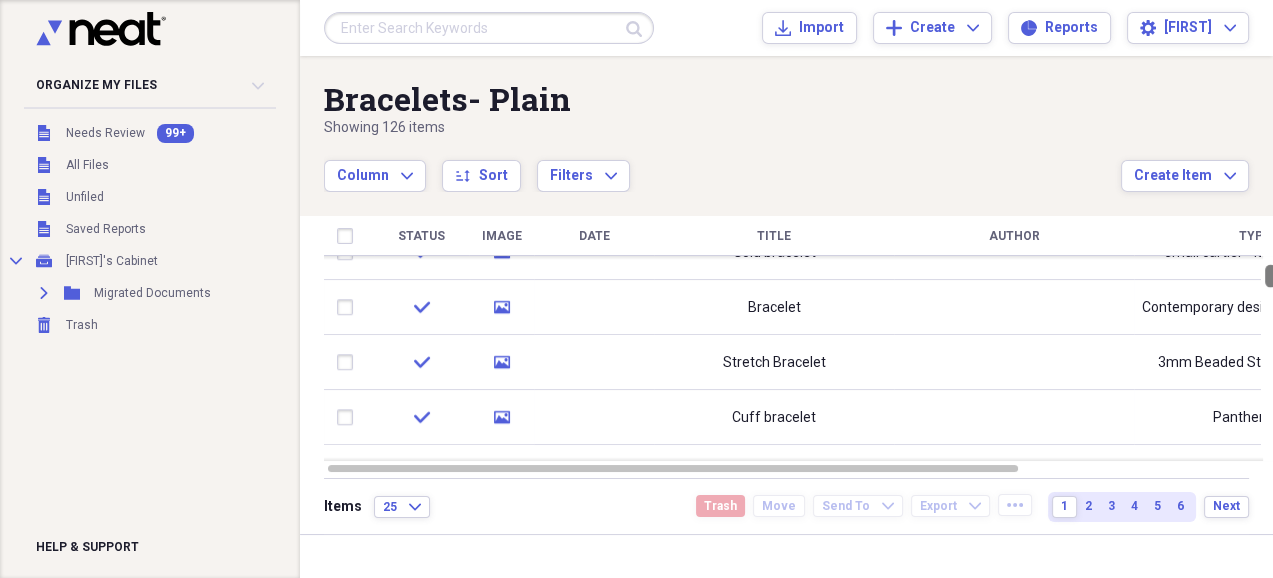 click at bounding box center (1270, 276) 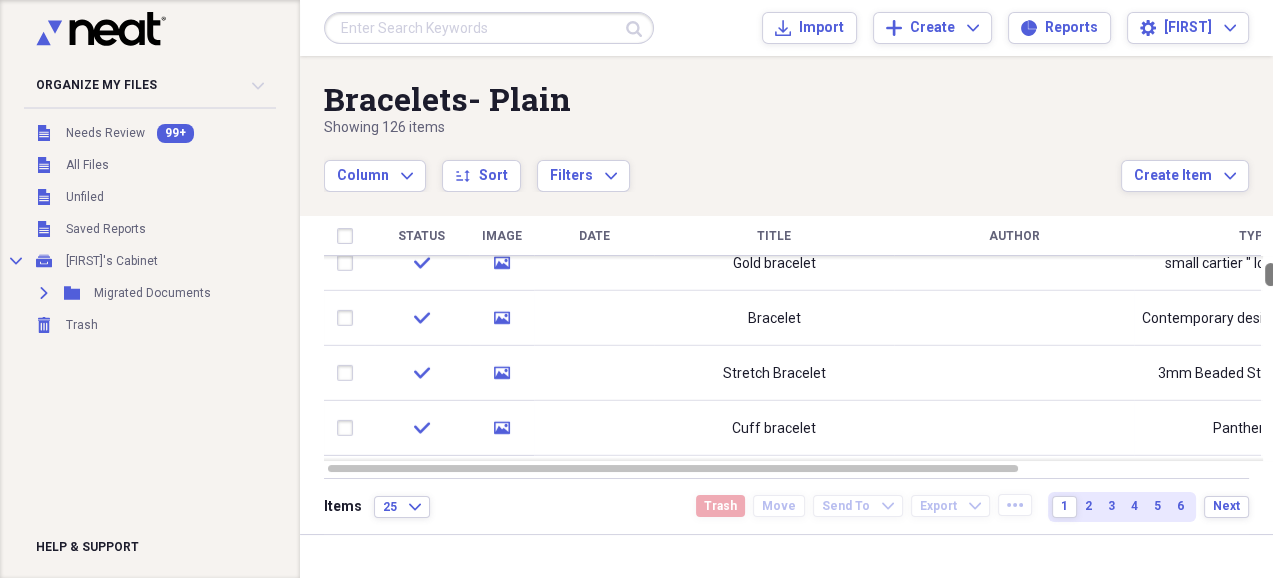click at bounding box center [1270, 274] 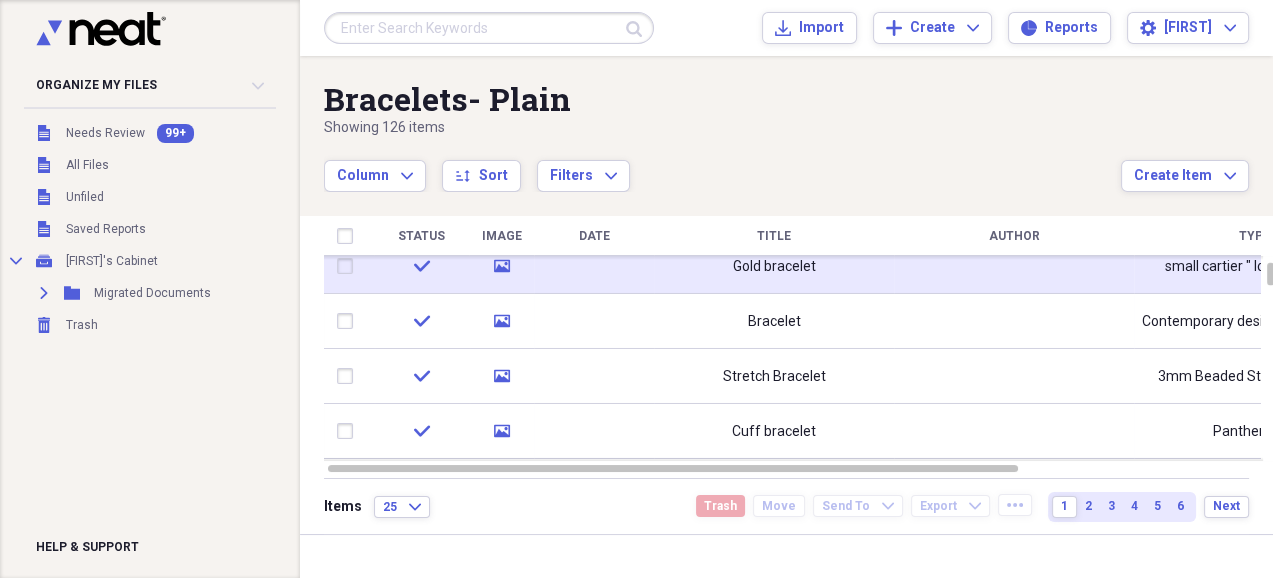 click on "small cartier " love " bracelet" at bounding box center [1254, 266] 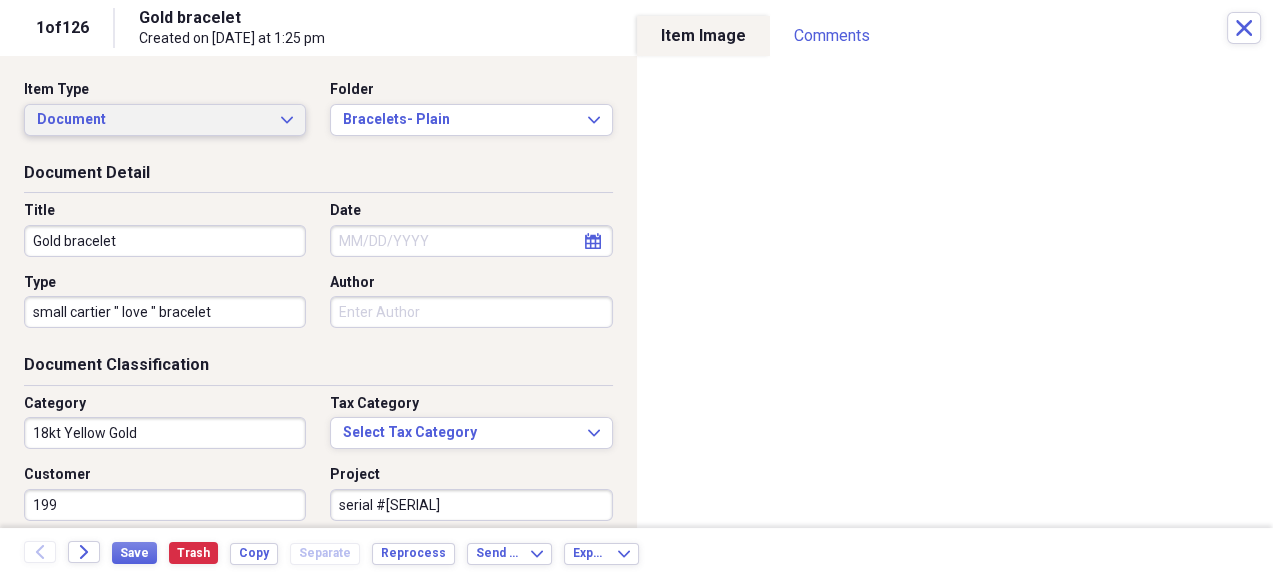 click on "Document" at bounding box center [153, 120] 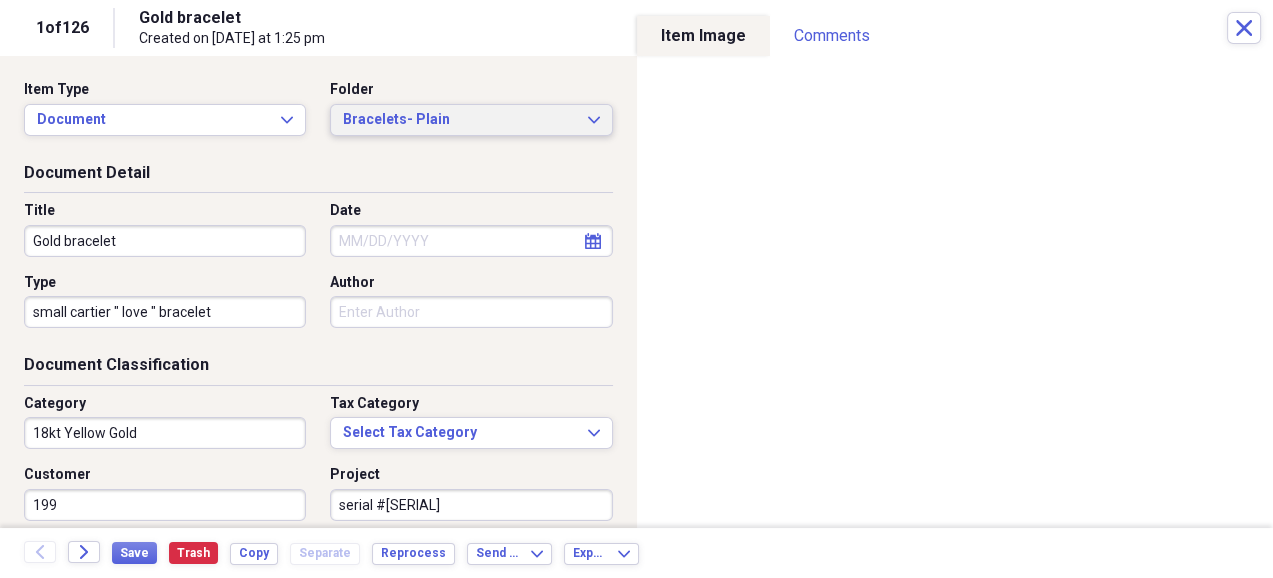 click on "Bracelets- Plain Expand" at bounding box center [471, 120] 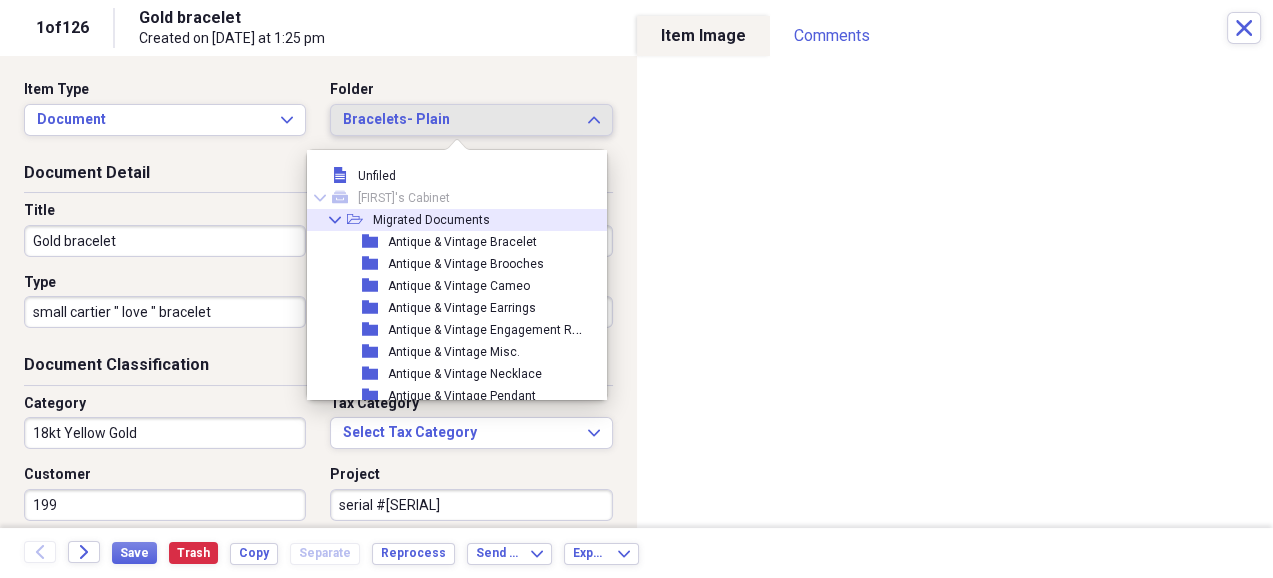 click on "Migrated Documents" at bounding box center [431, 220] 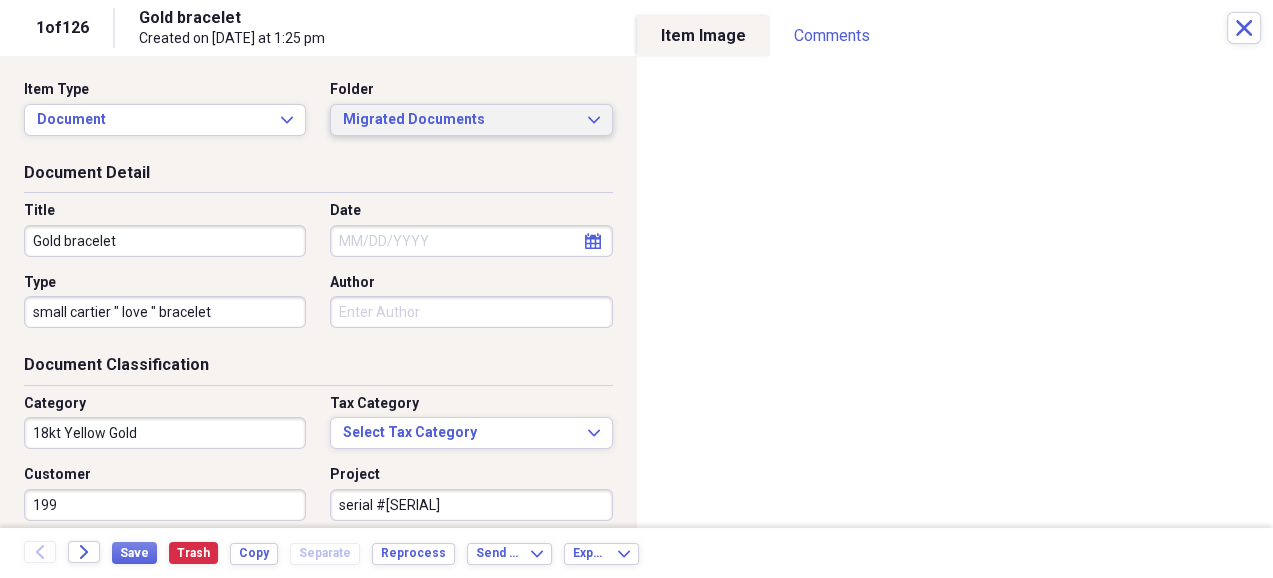 click on "Migrated Documents" at bounding box center [459, 120] 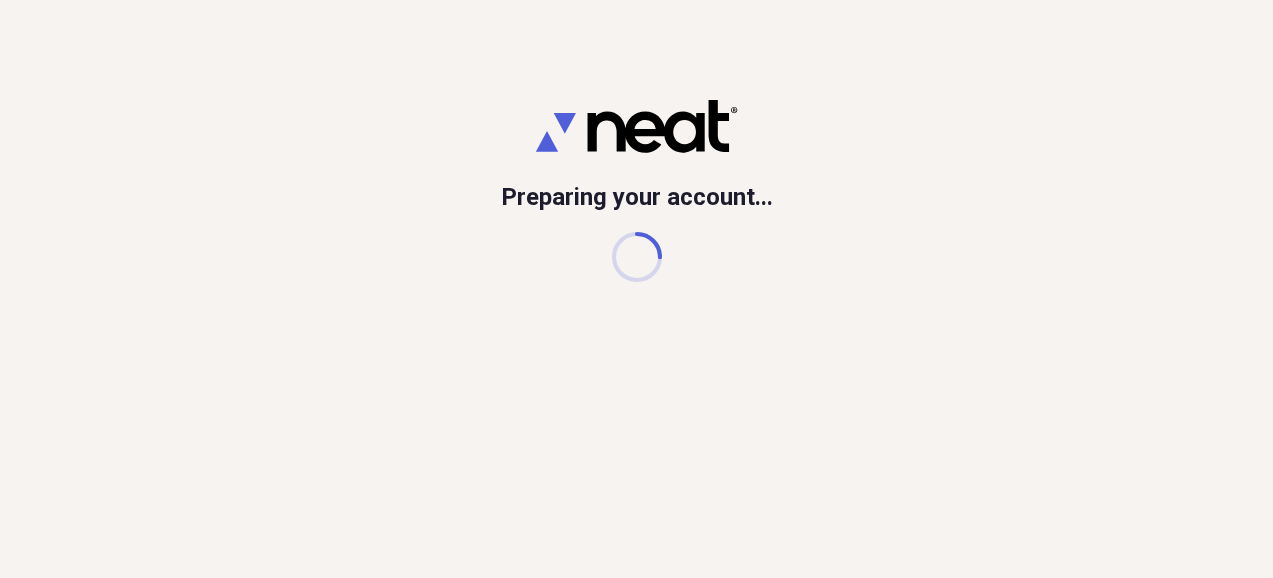scroll, scrollTop: 0, scrollLeft: 0, axis: both 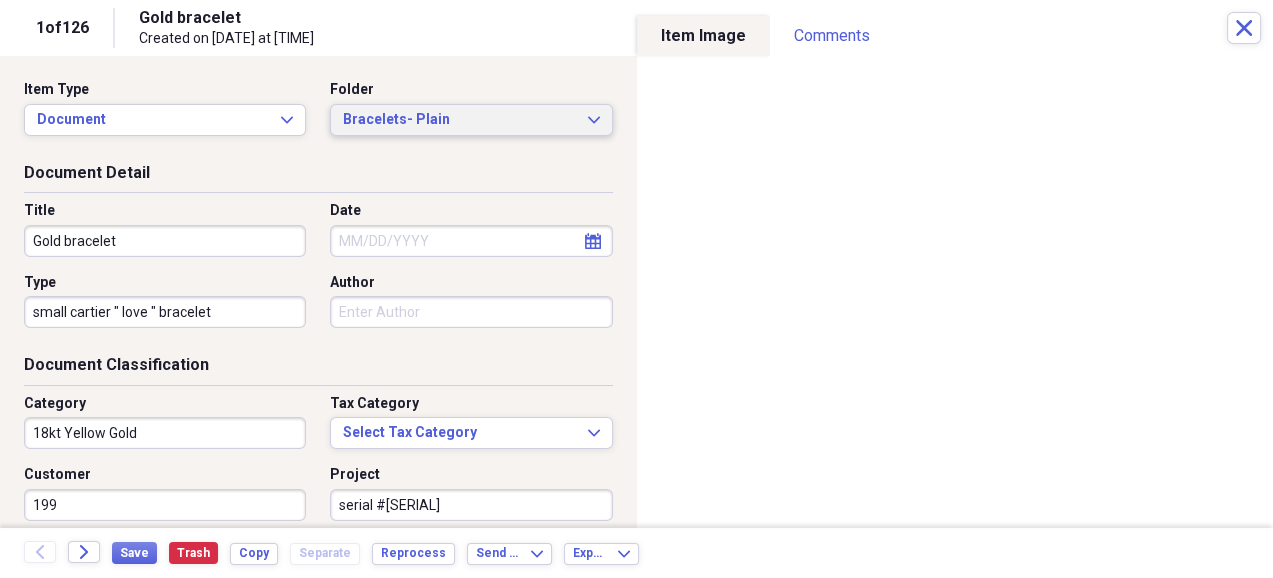 click on "Bracelets- Plain" at bounding box center (459, 120) 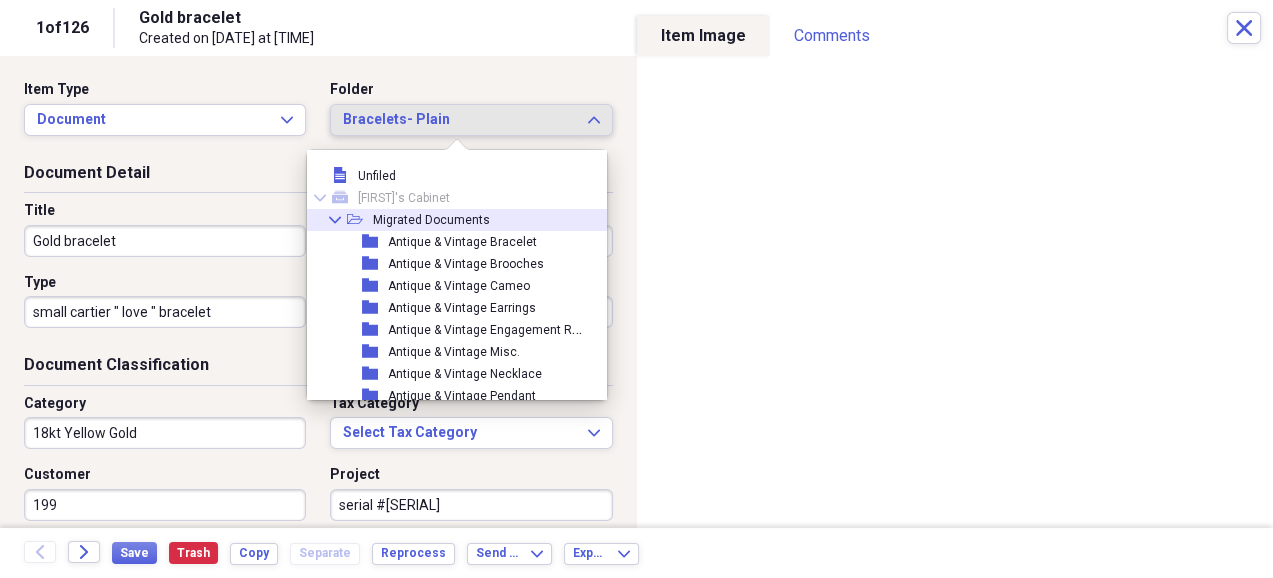 click on "Migrated Documents" at bounding box center (431, 220) 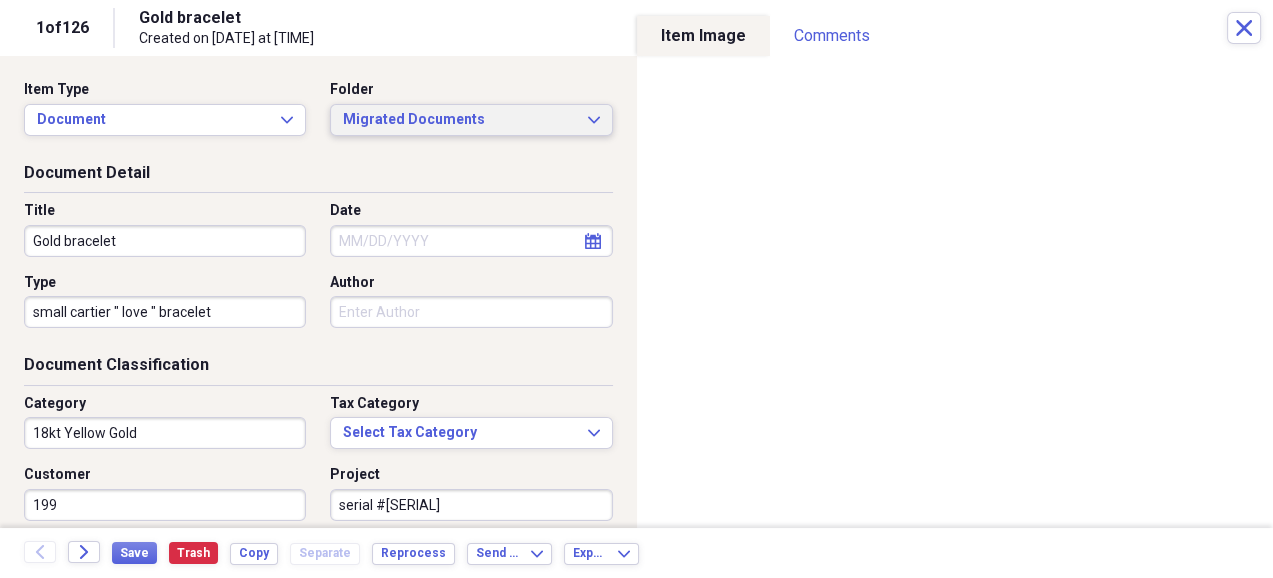 click on "Migrated Documents" at bounding box center [459, 120] 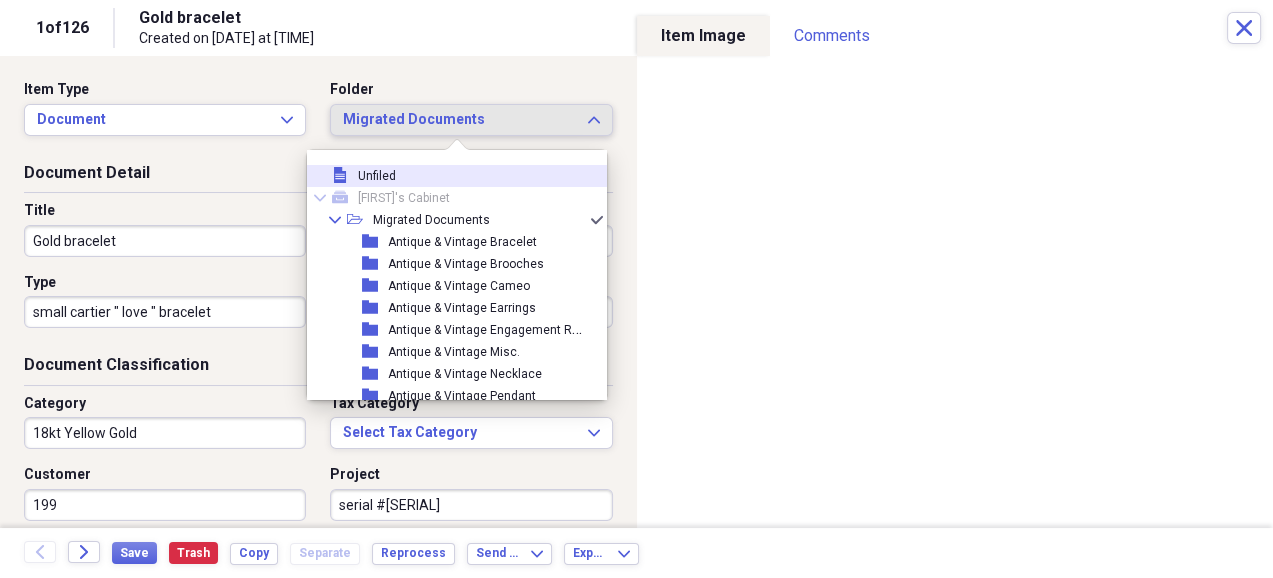 click on "Migrated Documents" at bounding box center (459, 120) 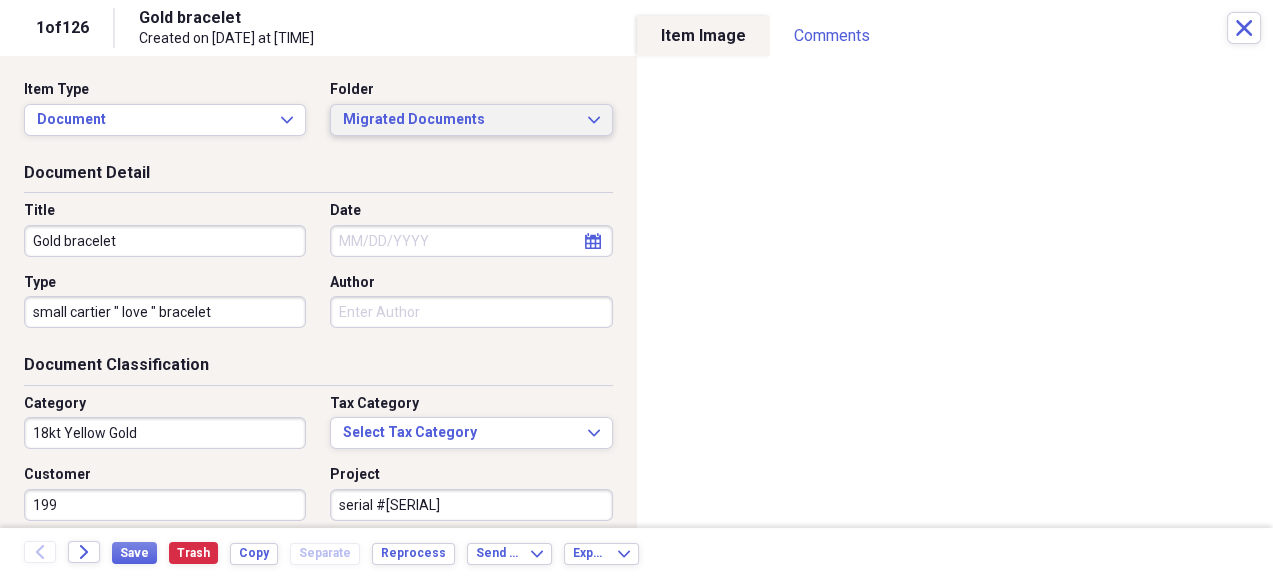 click on "Migrated Documents" at bounding box center [459, 120] 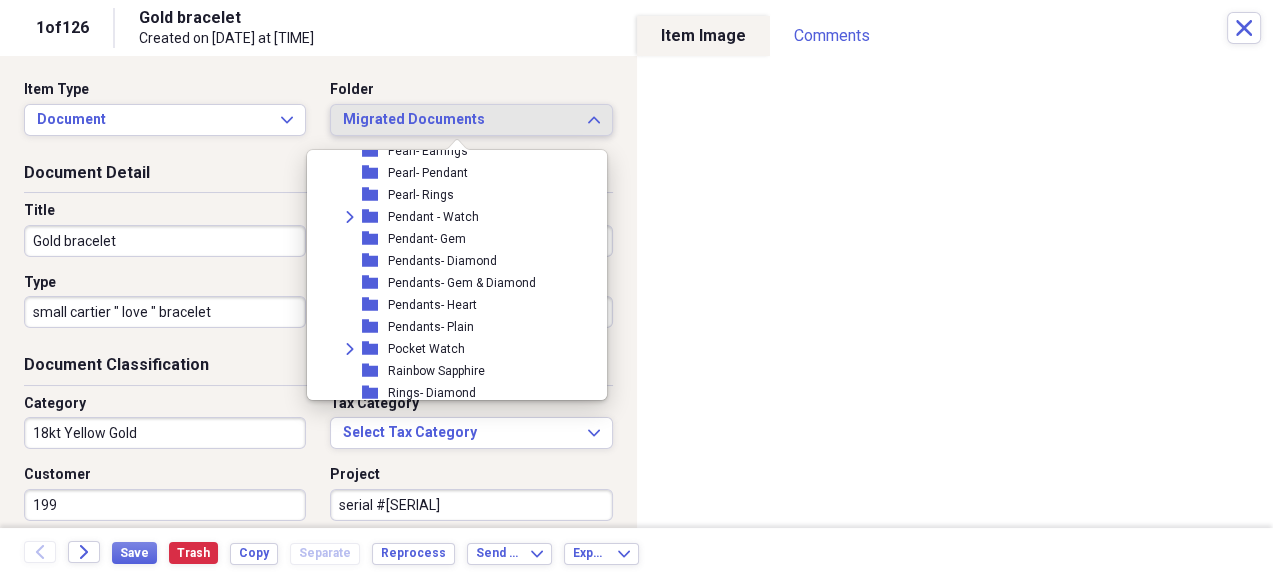 scroll, scrollTop: 1742, scrollLeft: 1, axis: both 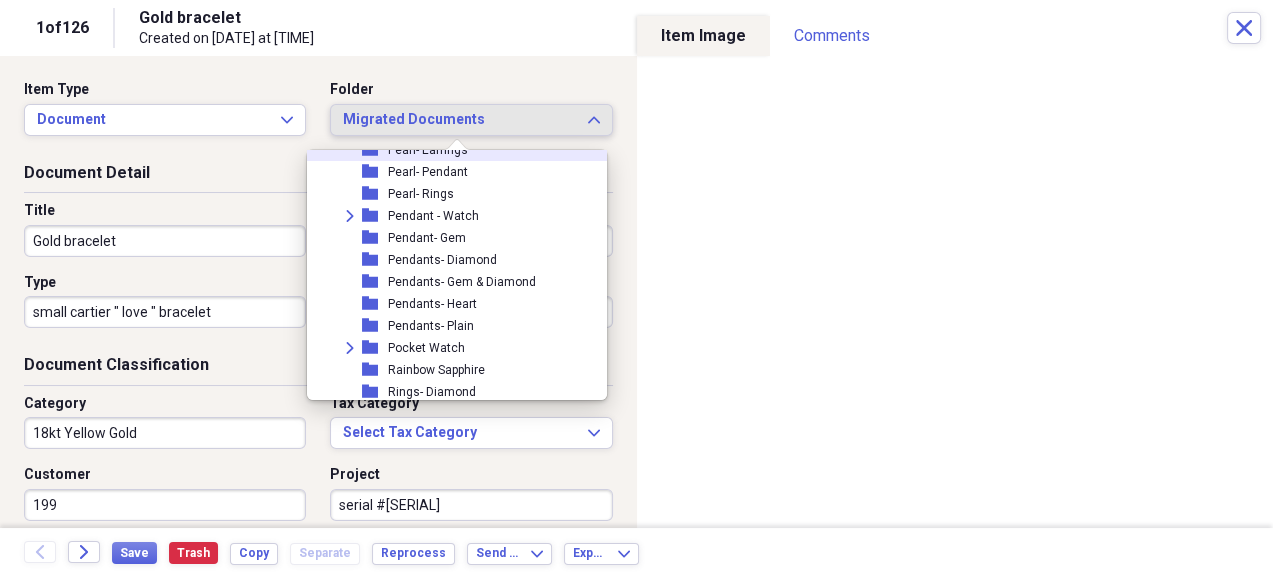 click on "Migrated Documents" at bounding box center [459, 120] 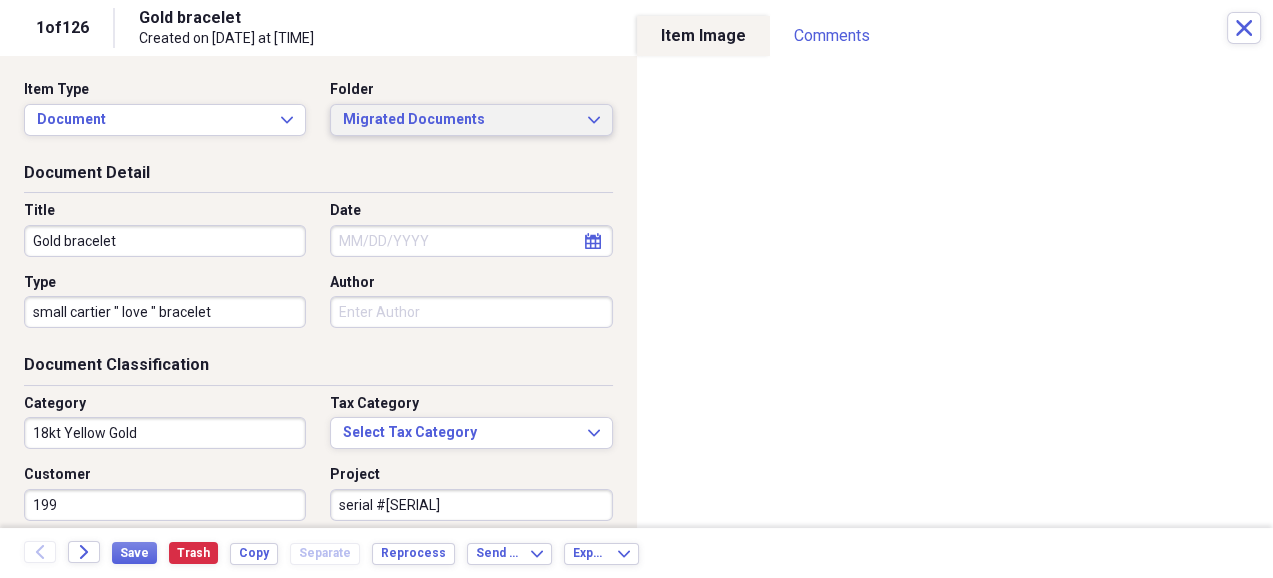 scroll, scrollTop: 0, scrollLeft: 1, axis: horizontal 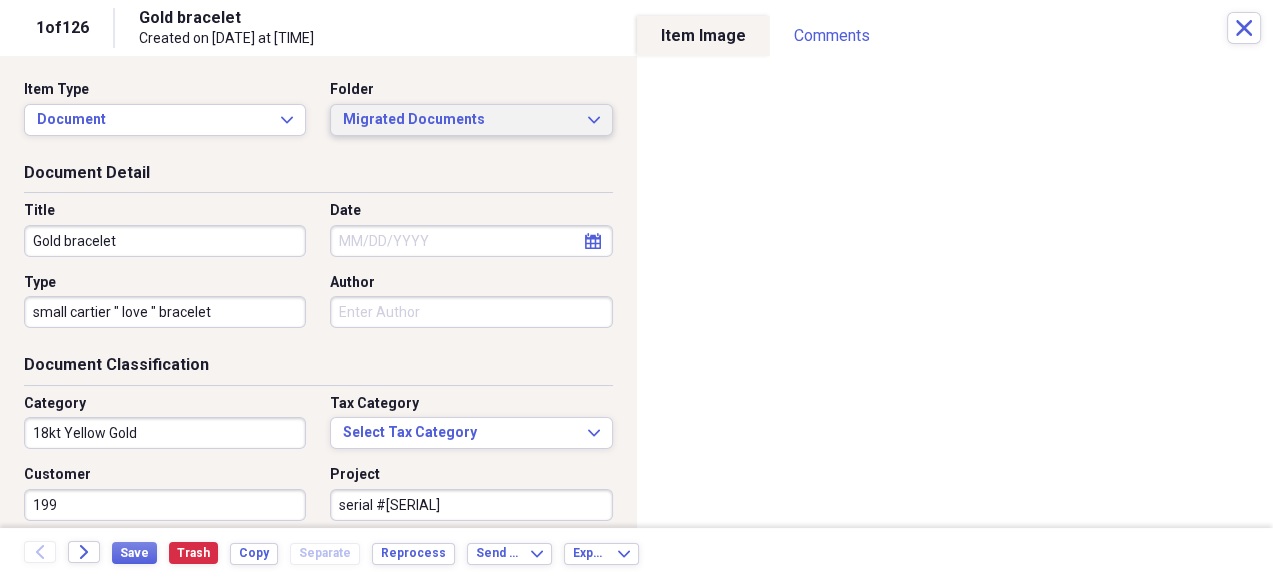 click on "Migrated Documents" at bounding box center [459, 120] 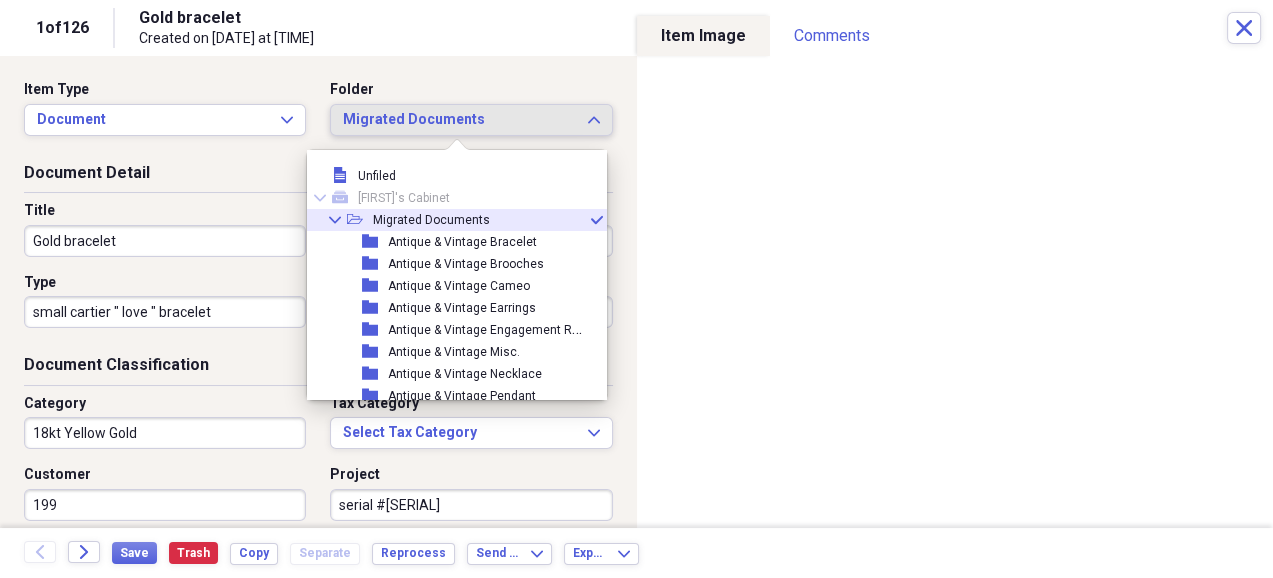 click on "Migrated Documents" at bounding box center (459, 120) 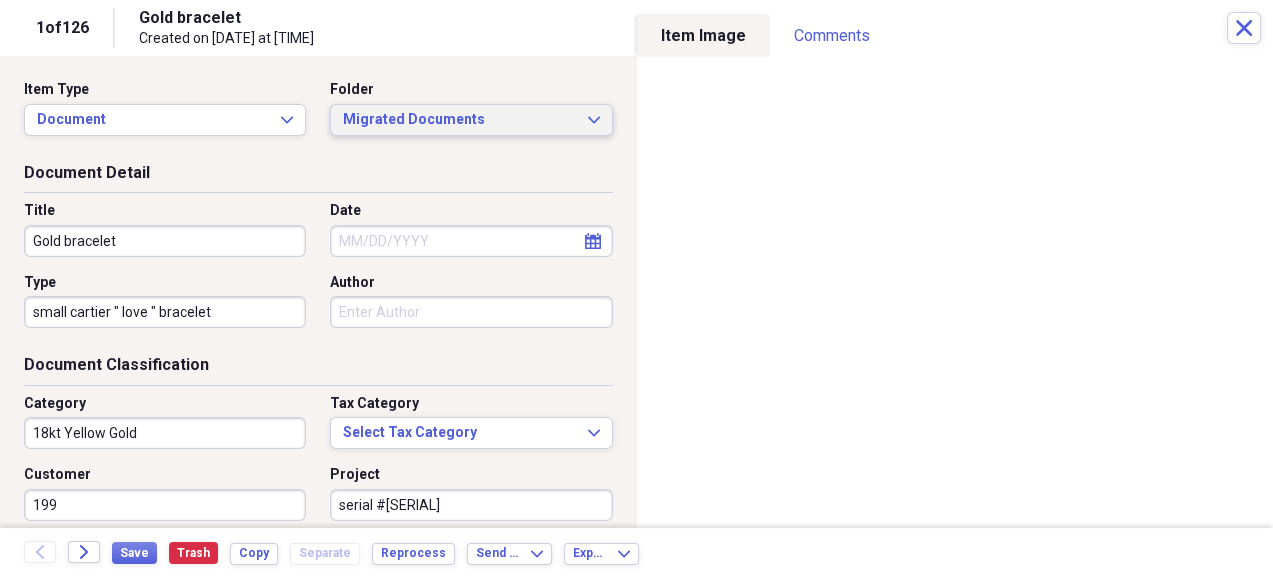 click on "Migrated Documents" at bounding box center [459, 120] 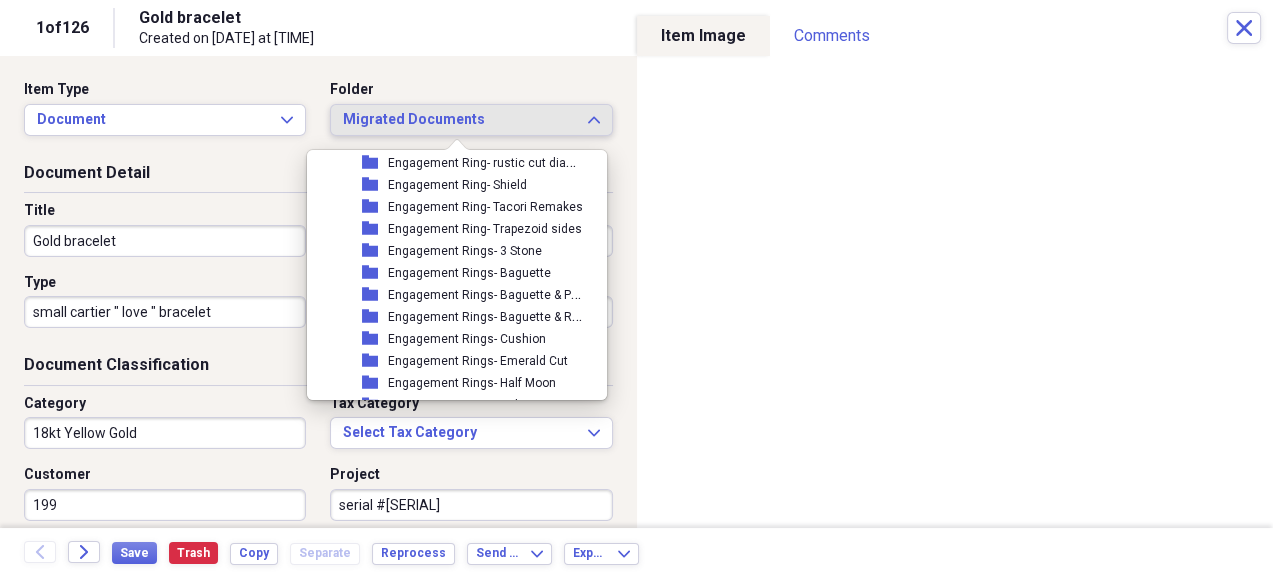 scroll, scrollTop: 1025, scrollLeft: 0, axis: vertical 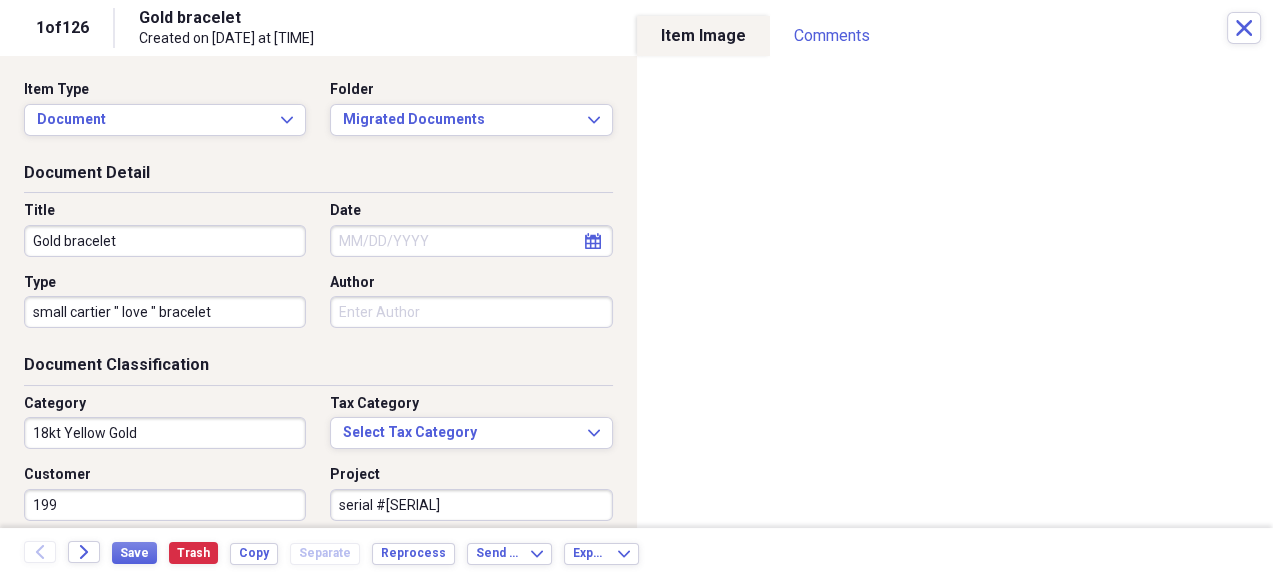 click on "Created on 12/17/2024 at 1:25 pm" at bounding box center (366, 39) 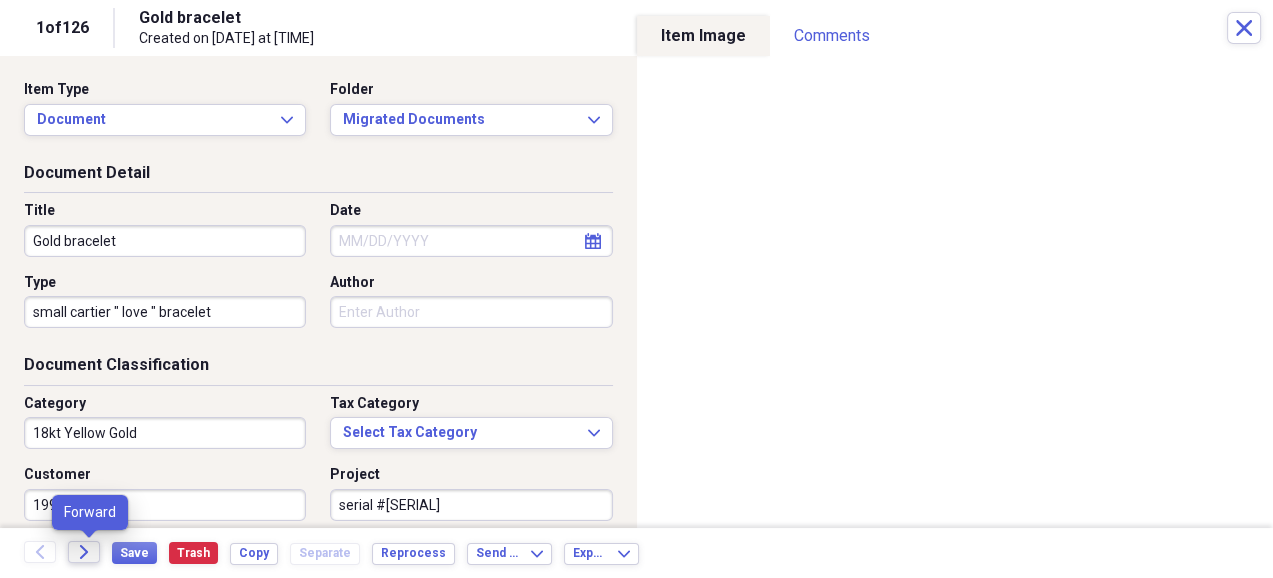 click on "Forward" 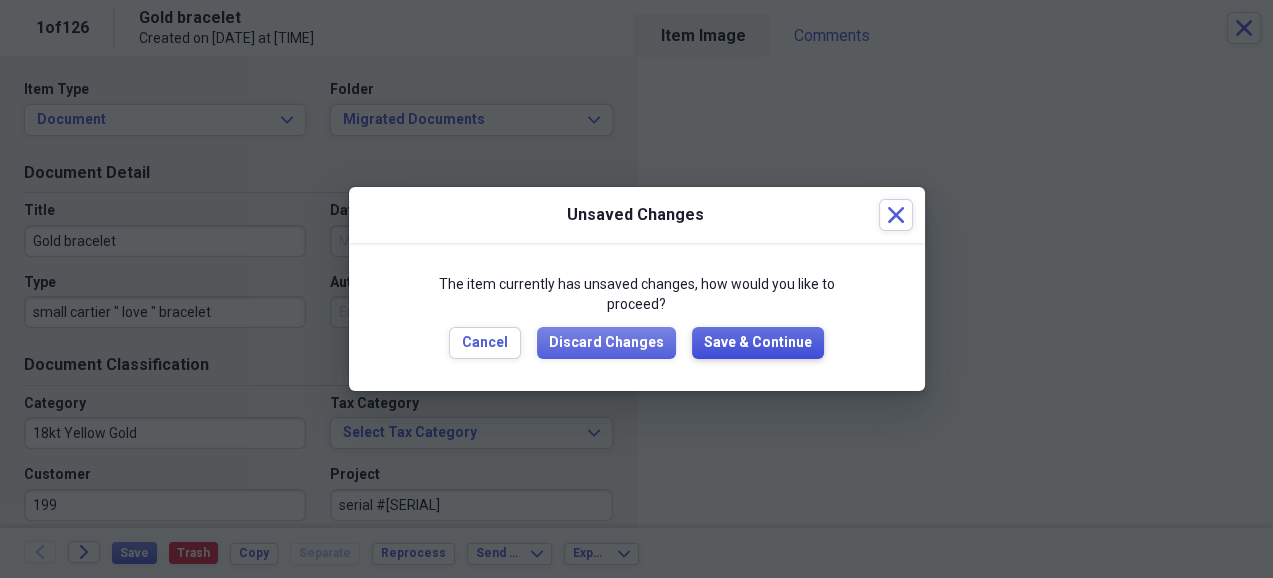 click on "Save & Continue" at bounding box center (758, 343) 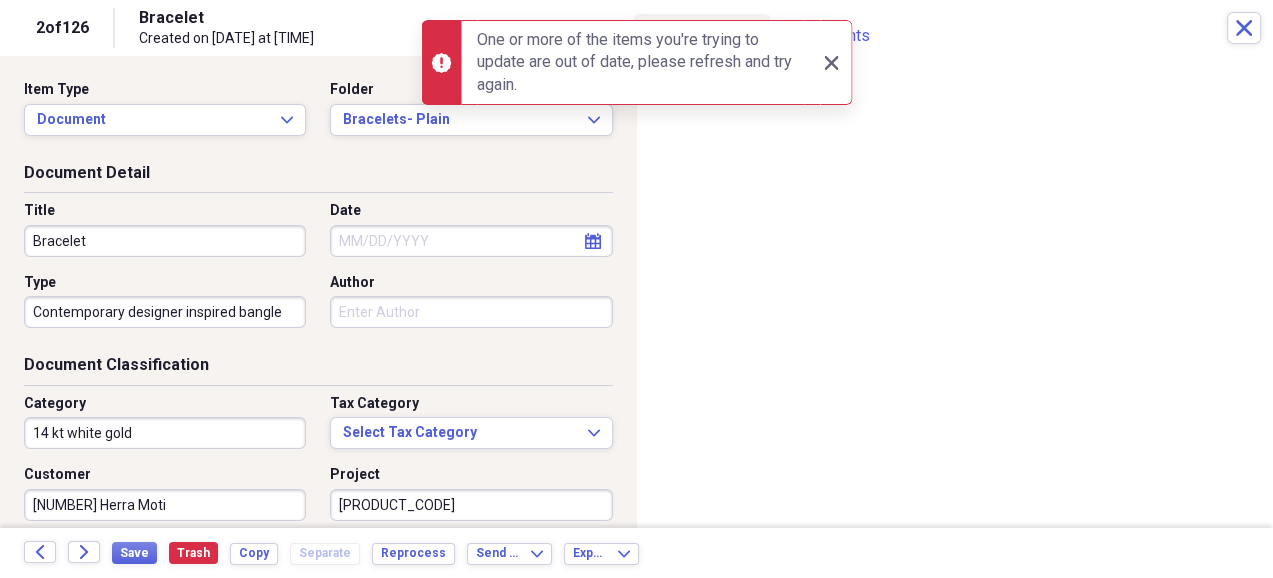 click on "One or more of the items you're trying to update are out of date, please refresh and try again." at bounding box center [640, 62] 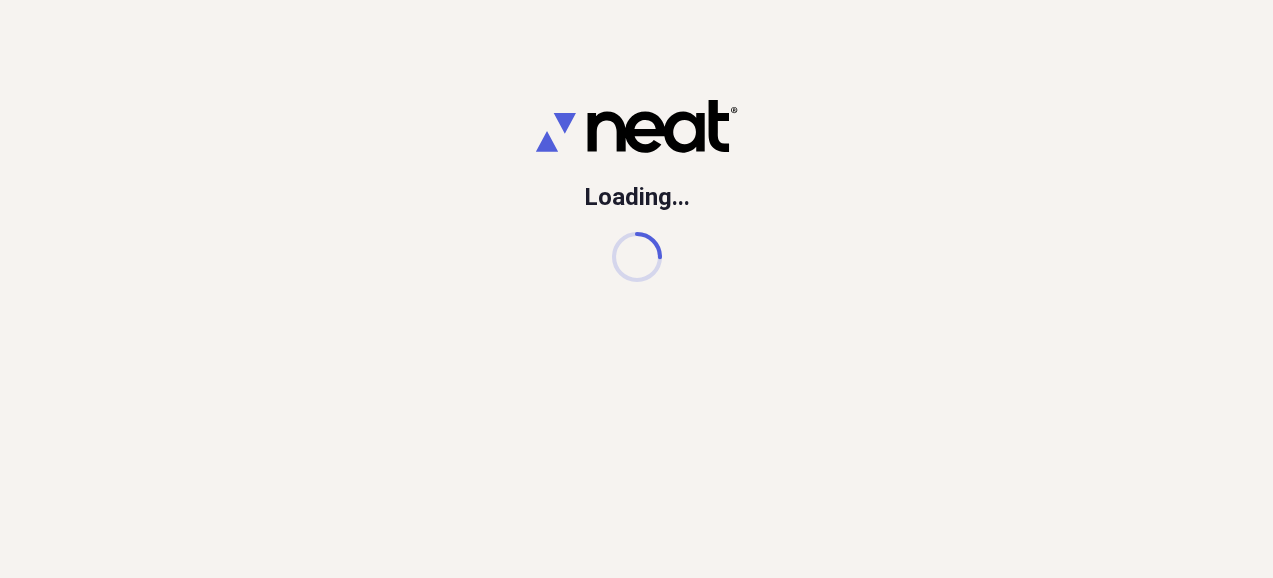 scroll, scrollTop: 0, scrollLeft: 0, axis: both 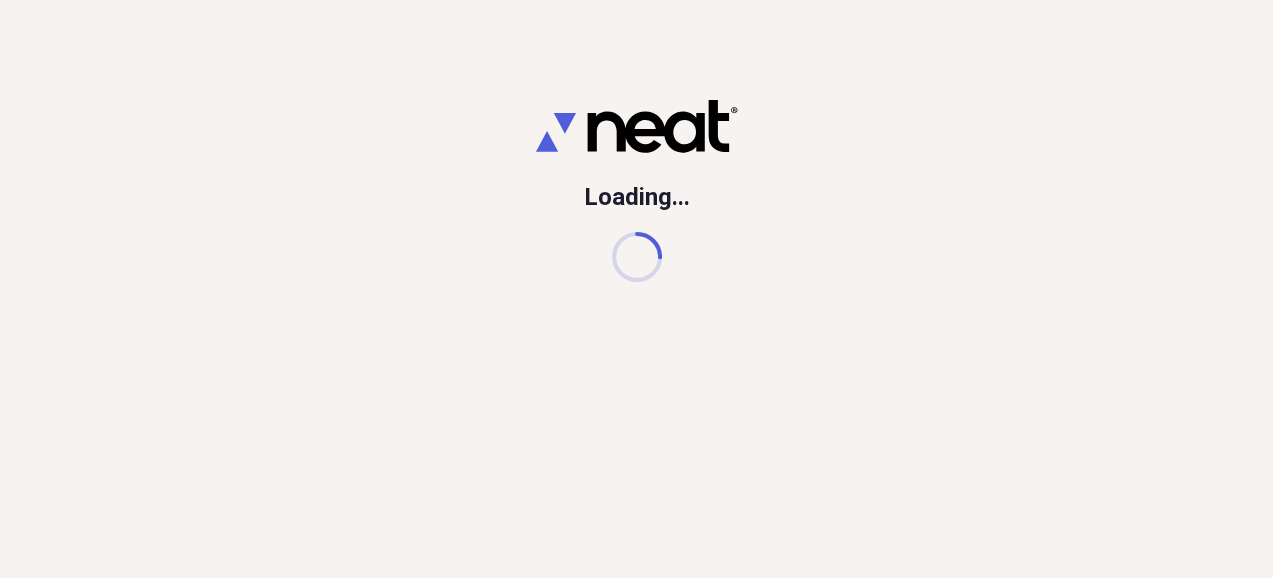 drag, startPoint x: 702, startPoint y: 251, endPoint x: 611, endPoint y: 161, distance: 127.98828 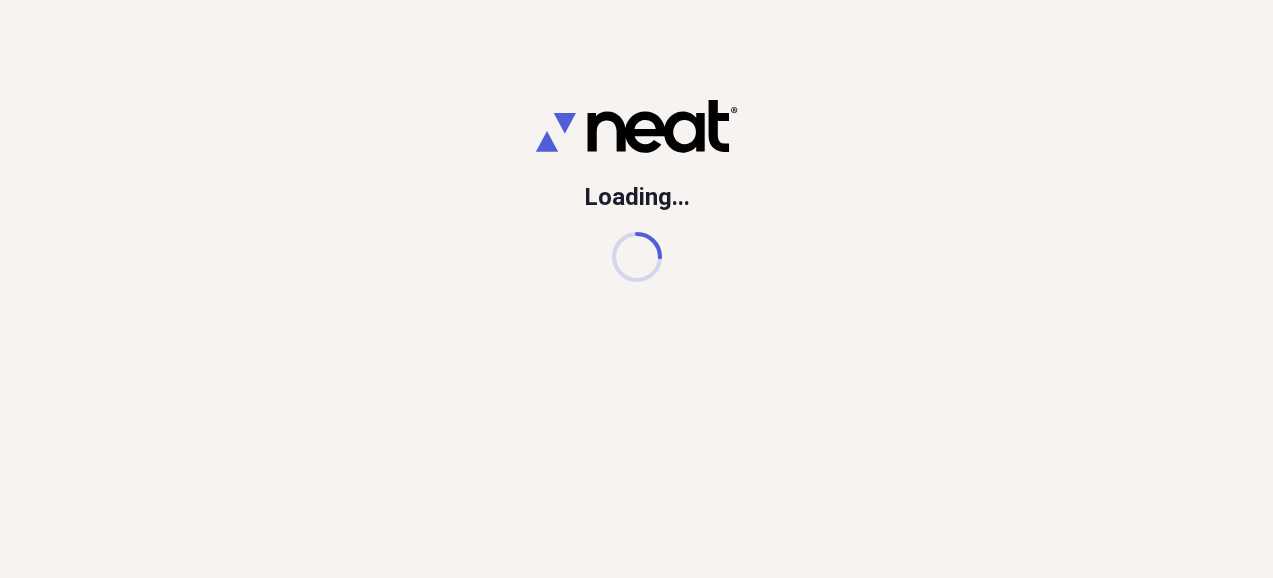 scroll, scrollTop: 0, scrollLeft: 0, axis: both 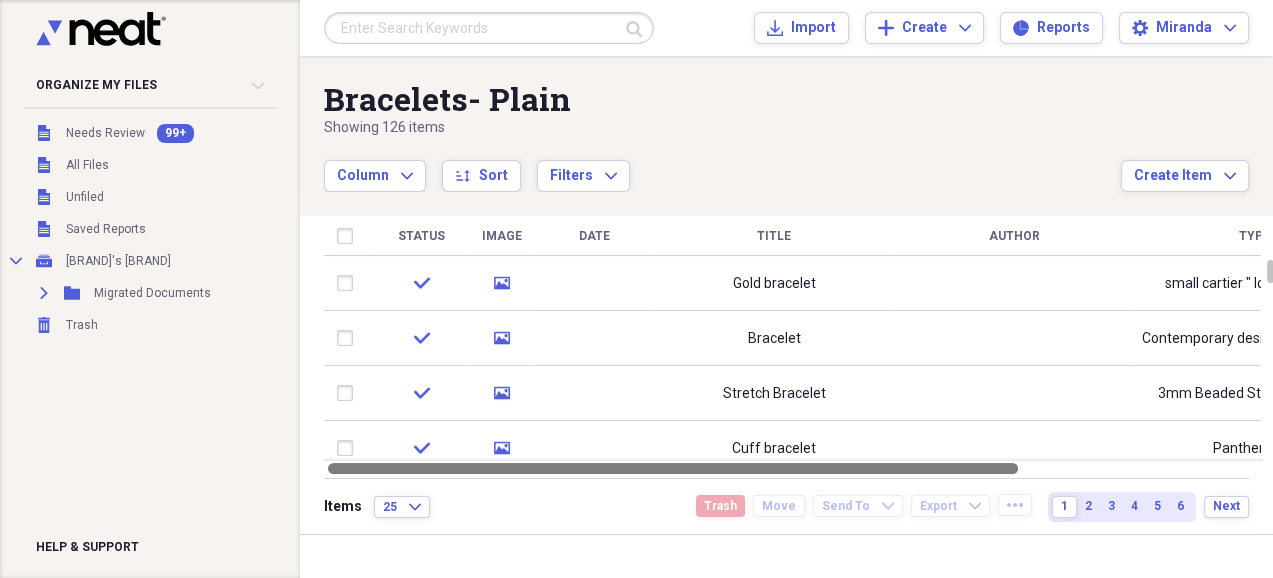drag, startPoint x: 611, startPoint y: 466, endPoint x: 523, endPoint y: 475, distance: 88.45903 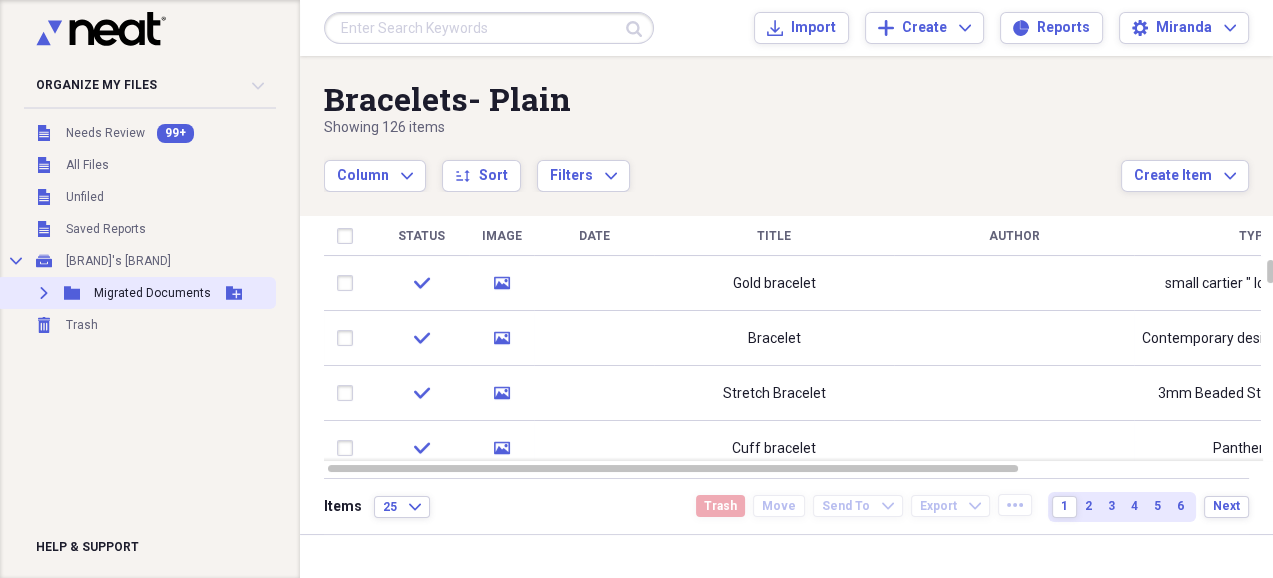 click on "Migrated Documents" at bounding box center (152, 293) 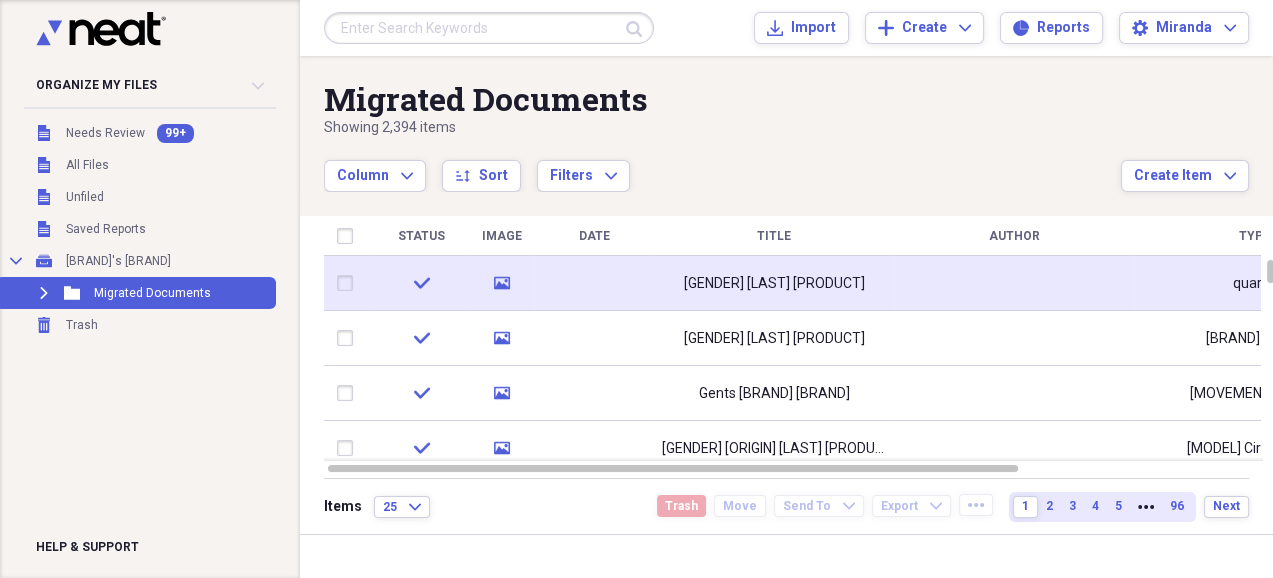 click at bounding box center [594, 283] 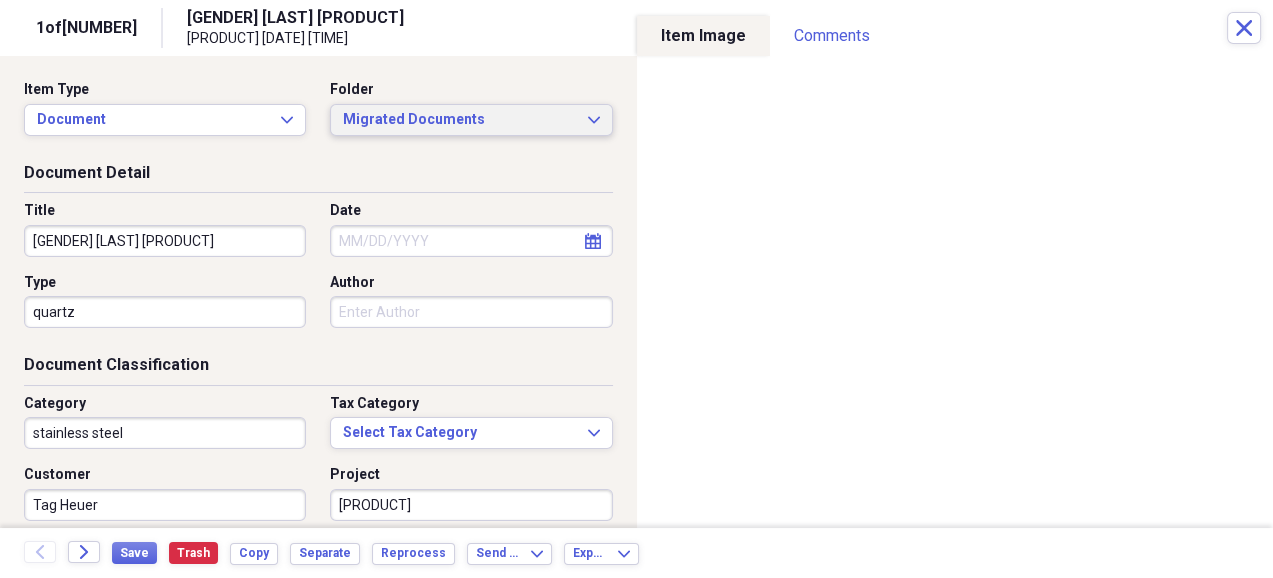 click on "Migrated Documents" at bounding box center (459, 120) 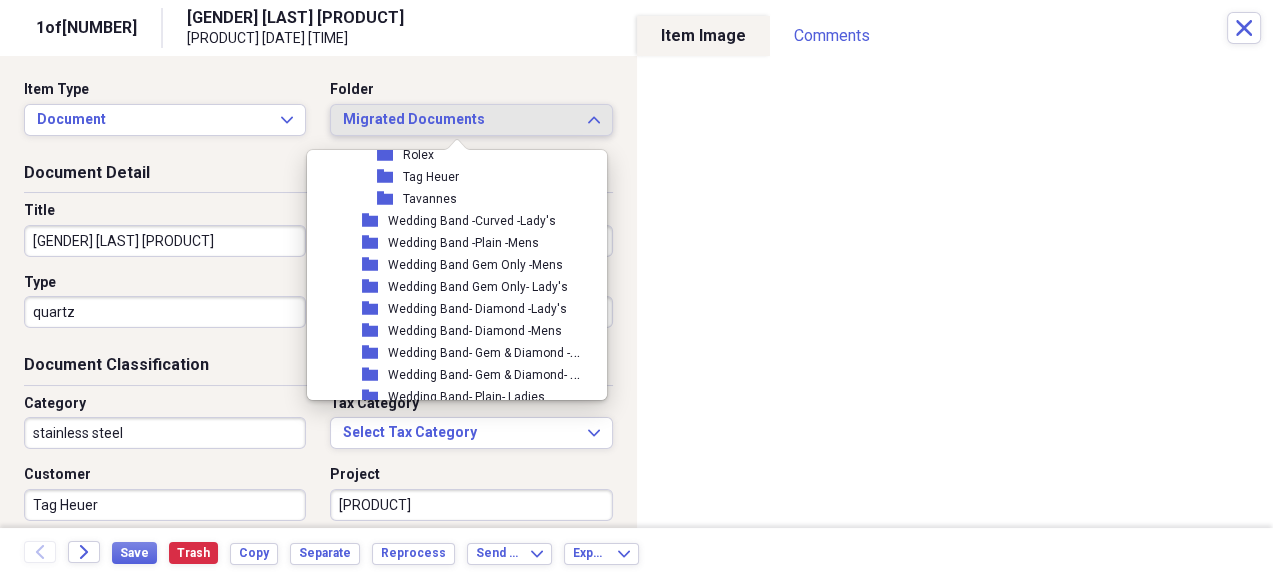 scroll, scrollTop: 2243, scrollLeft: 1, axis: both 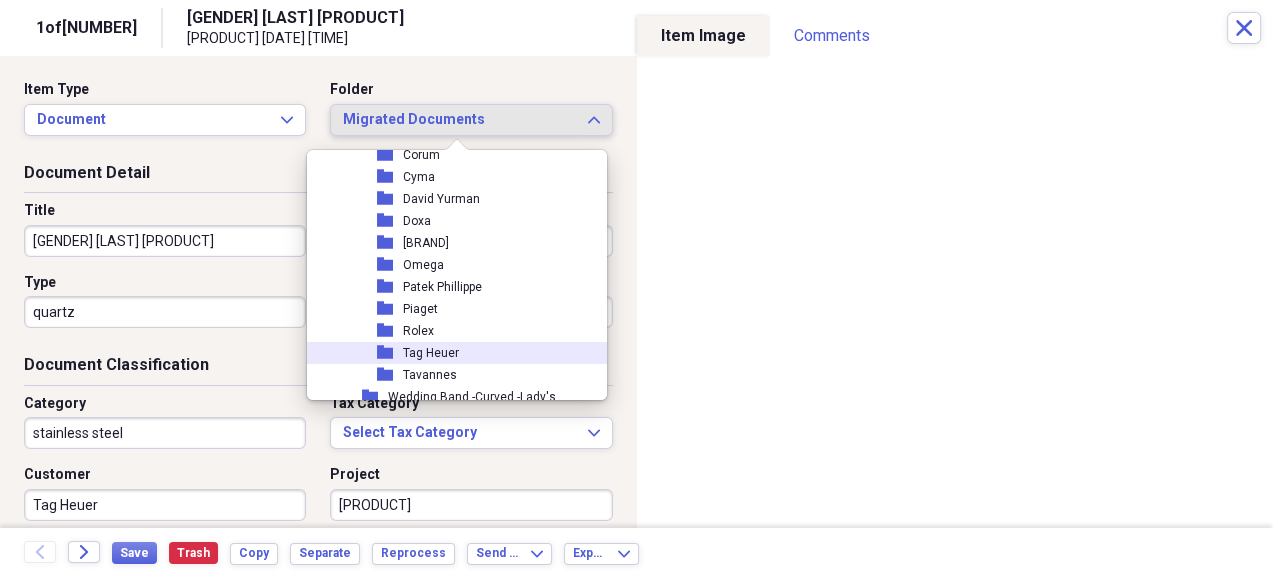 click on "Tag Heuer" at bounding box center (431, 353) 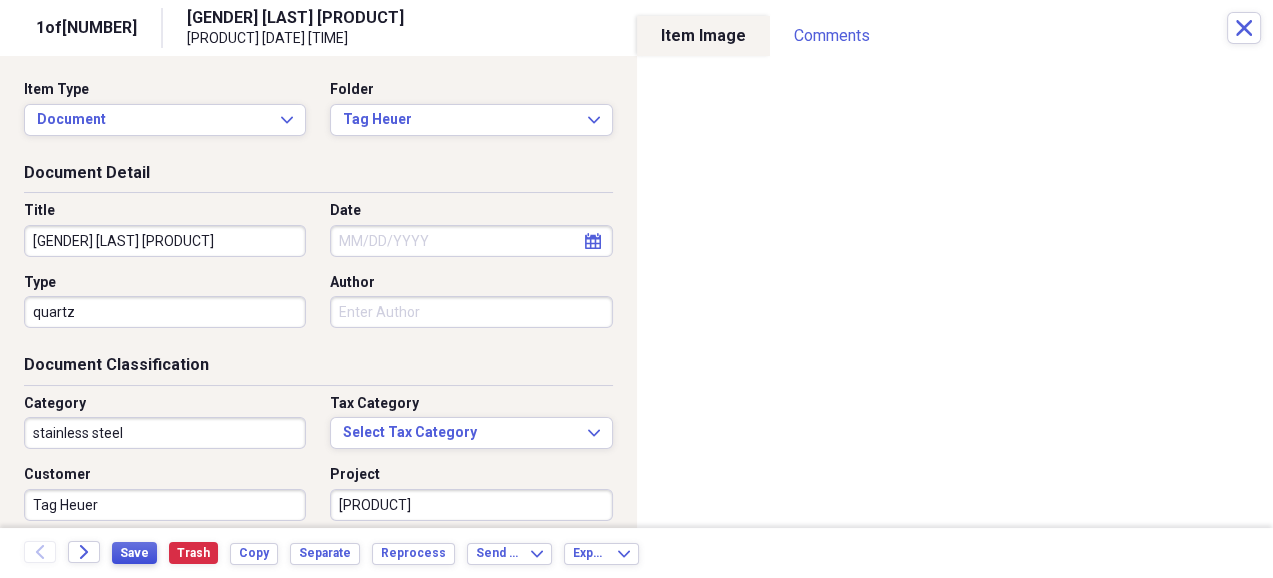 click on "Save" at bounding box center (134, 553) 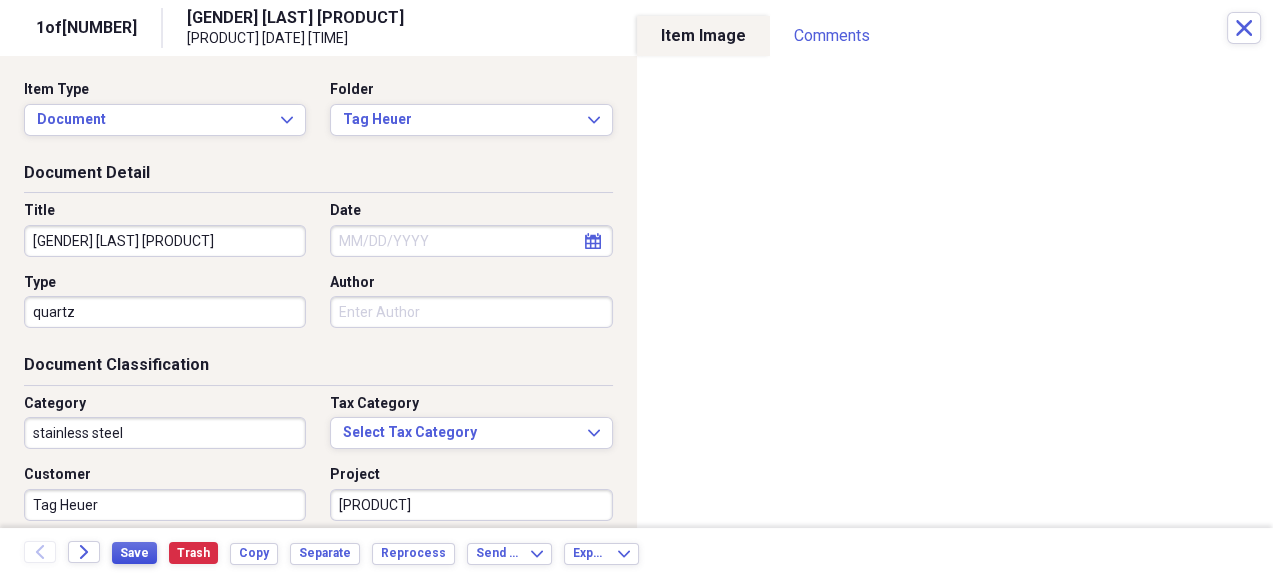 click on "Save" at bounding box center (134, 553) 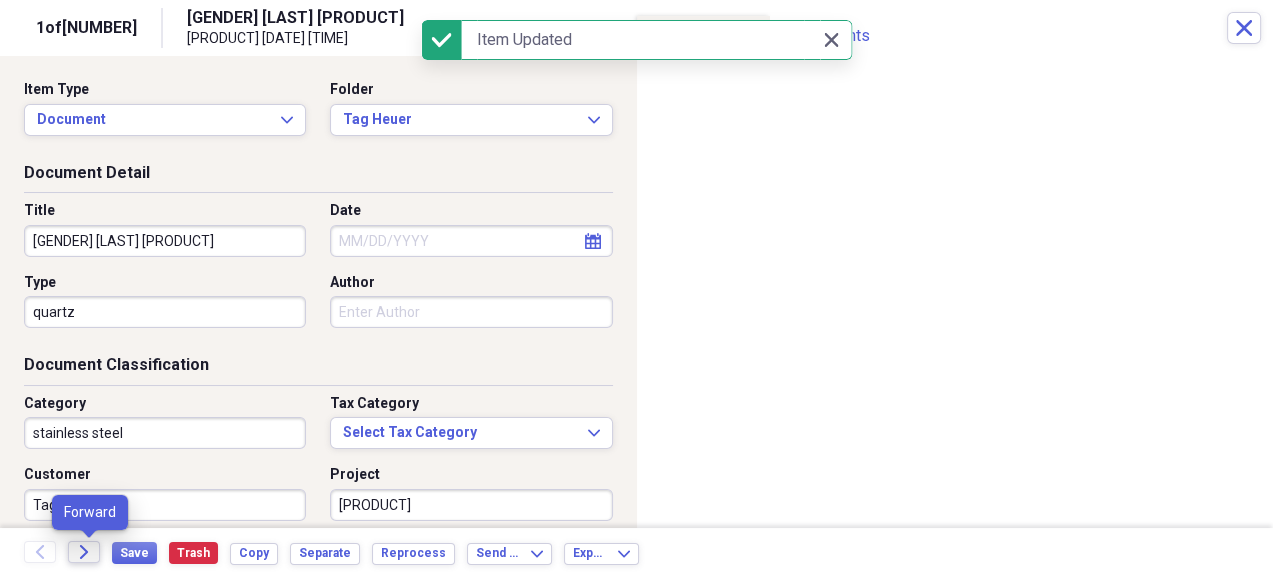 click on "Forward" 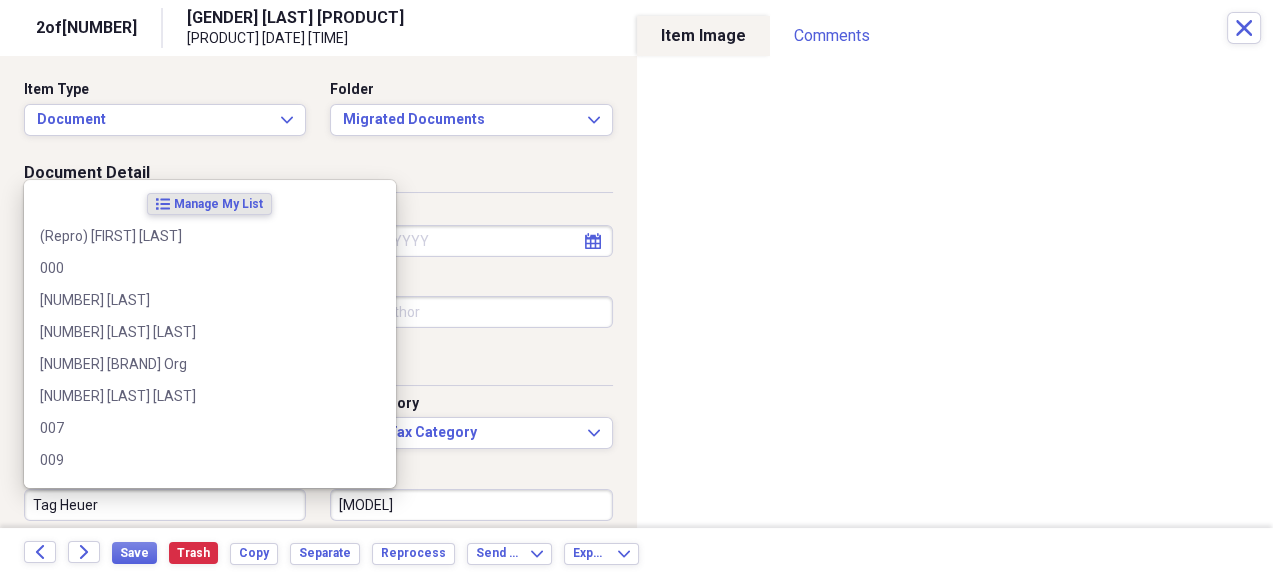 click on "Tag Heuer" at bounding box center (165, 505) 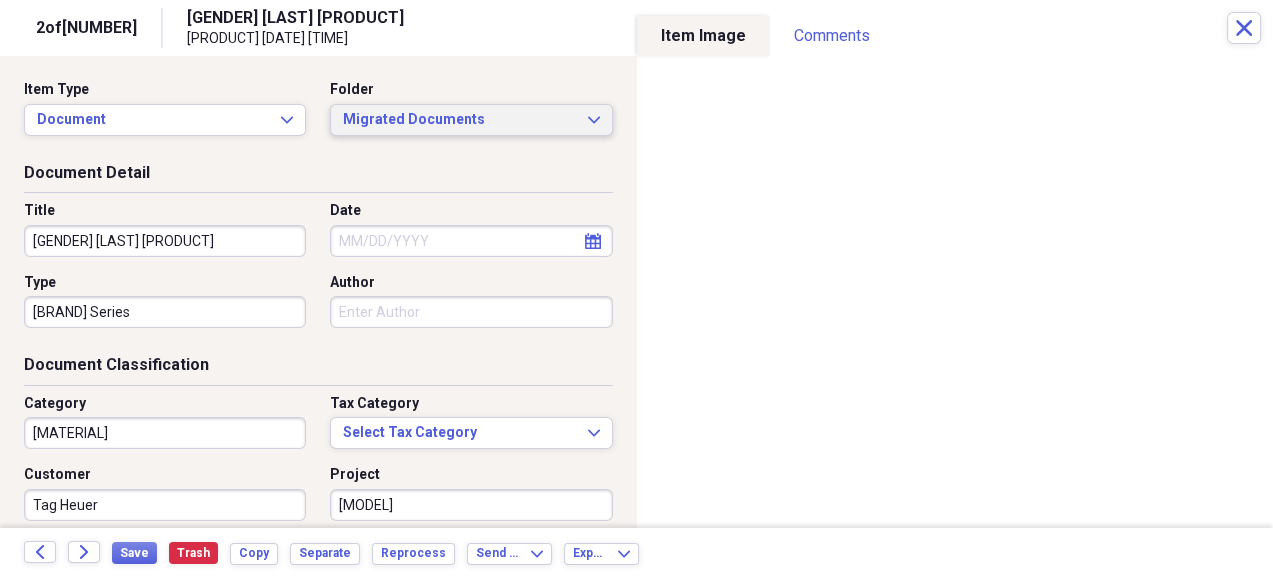click on "Migrated Documents" at bounding box center (459, 120) 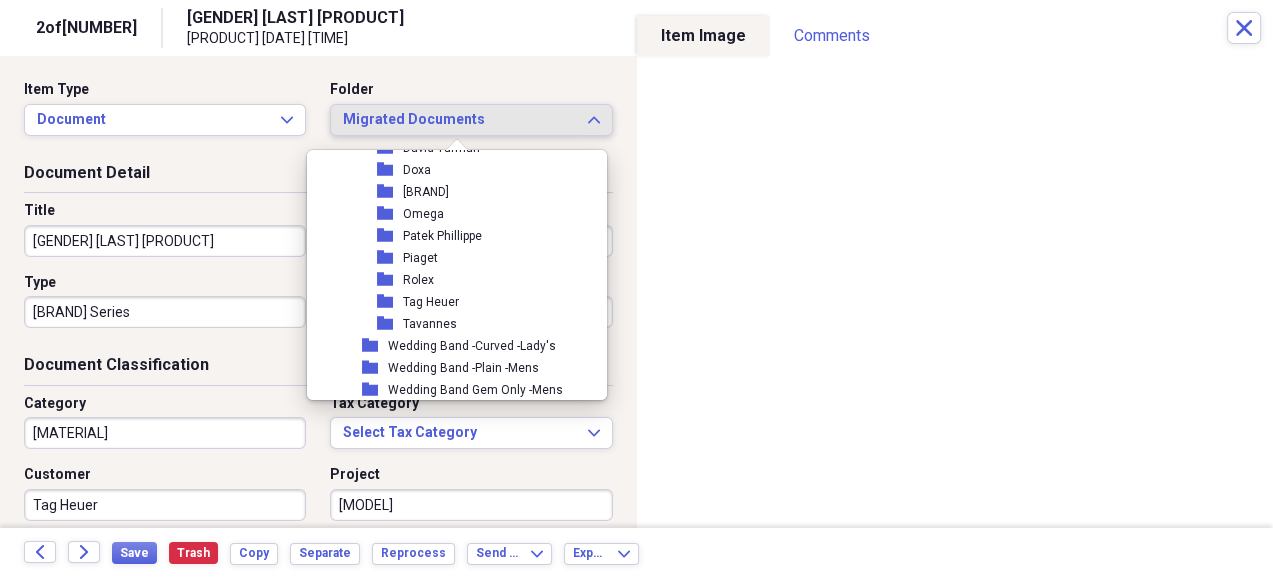scroll, scrollTop: 2302, scrollLeft: 0, axis: vertical 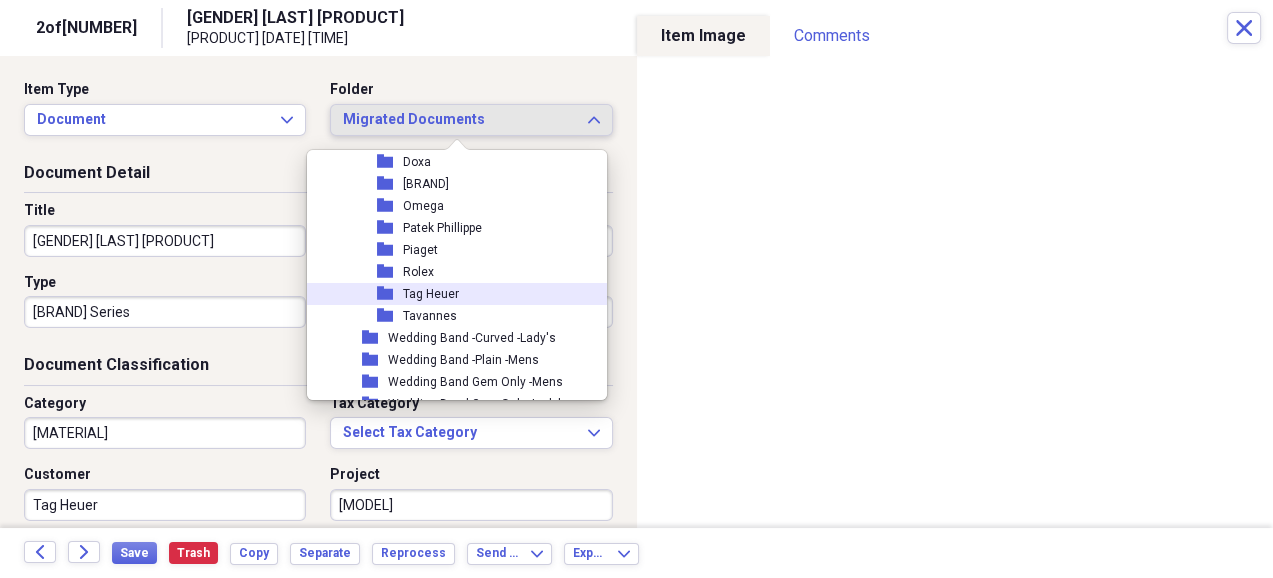 click on "folder [BRAND]" at bounding box center [449, 294] 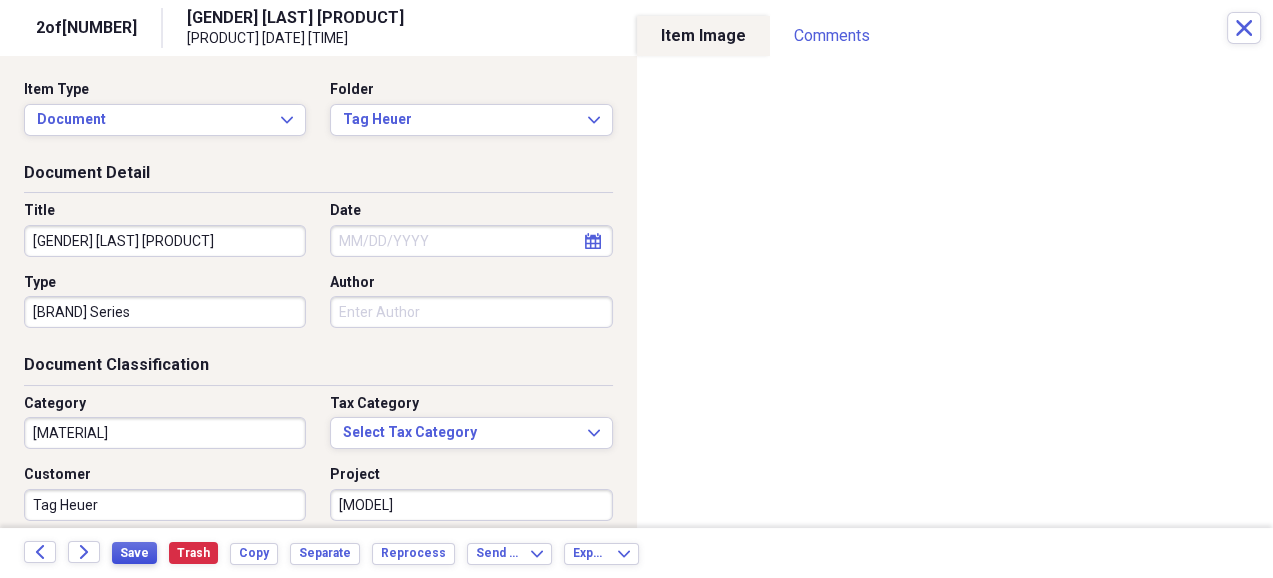 click on "Save" at bounding box center [134, 553] 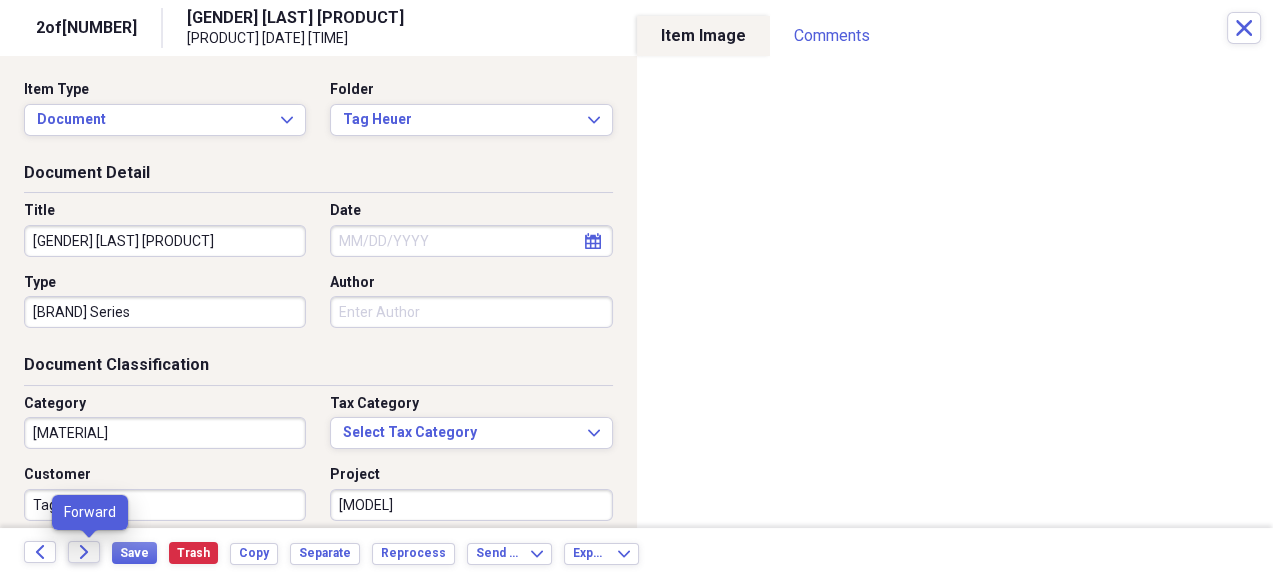 click on "Forward" 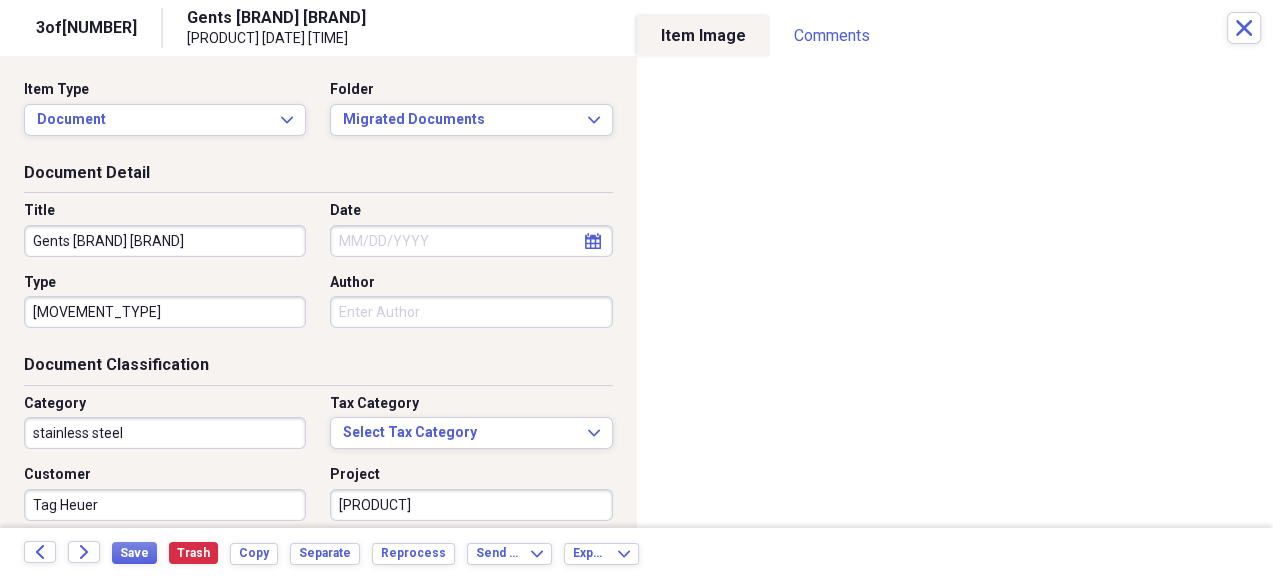 click on "Item Type Document Expand Folder Migrated Documents Expand" at bounding box center (318, 116) 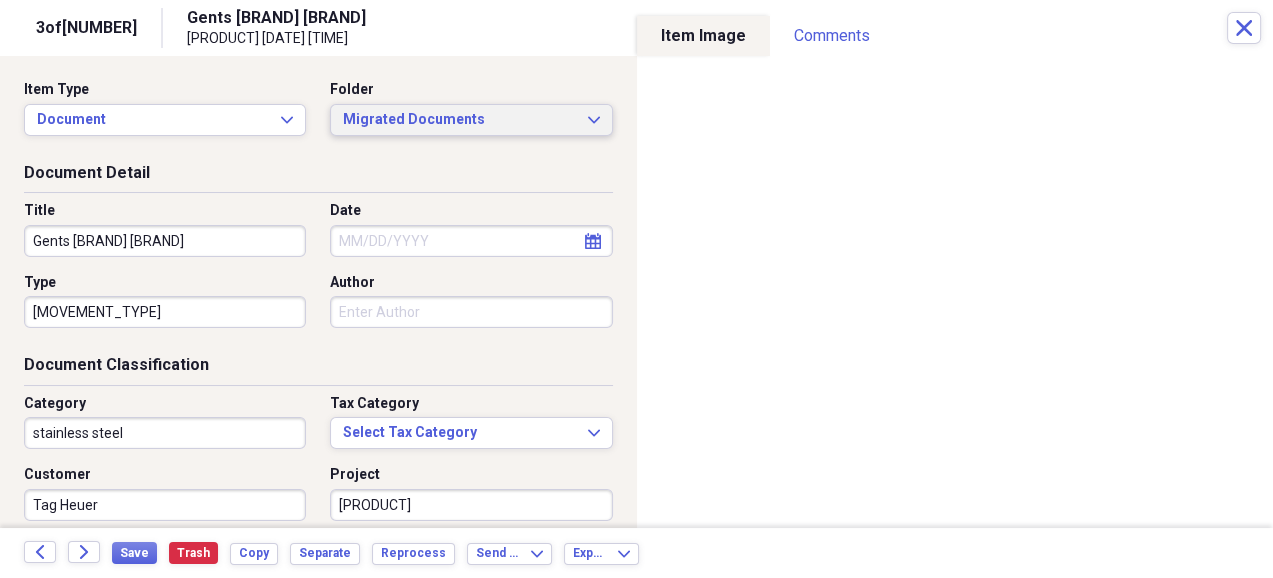 click on "[PRODUCT] [PRODUCT] [PRODUCT]" at bounding box center (471, 120) 